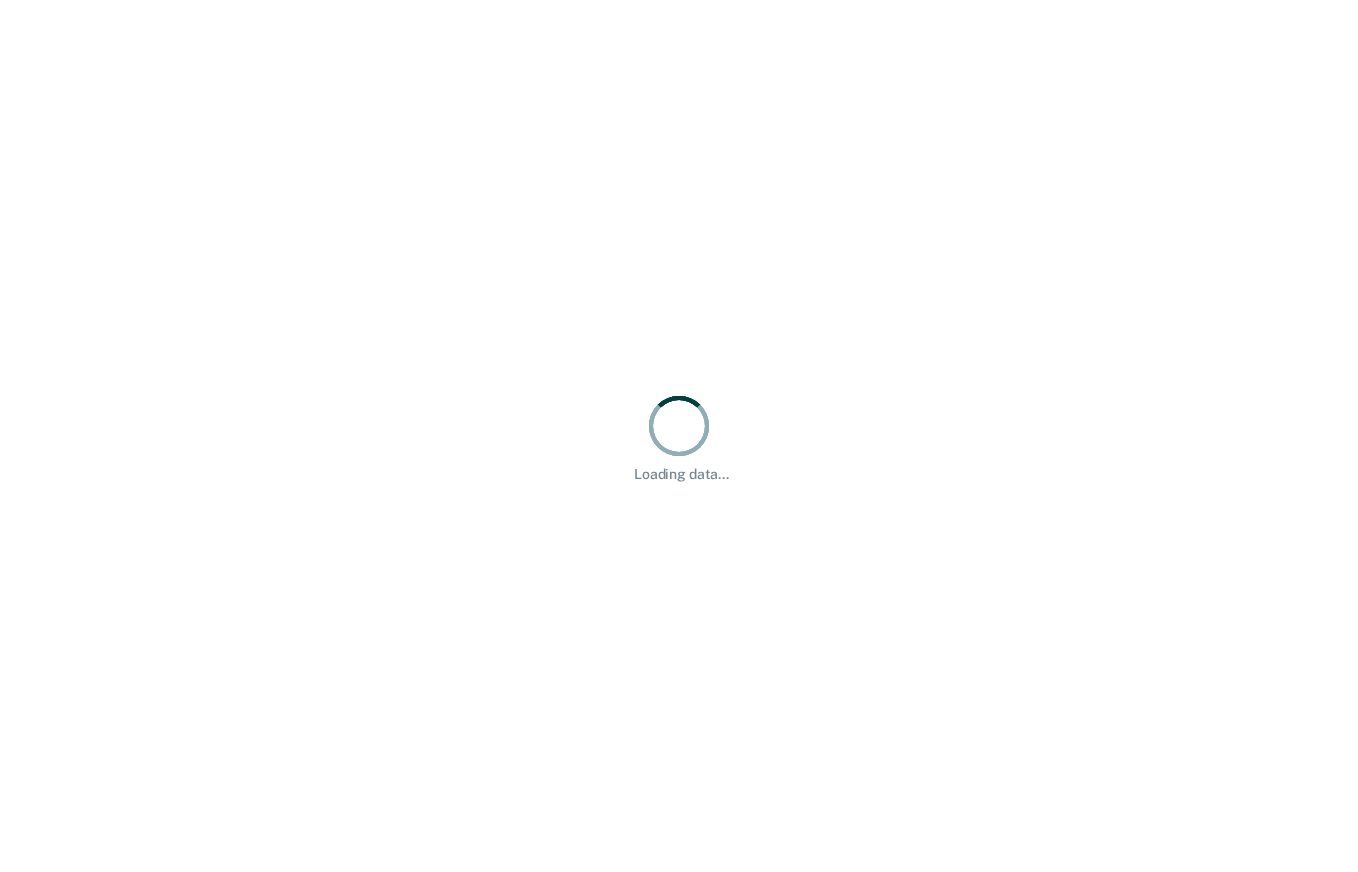 scroll, scrollTop: 0, scrollLeft: 0, axis: both 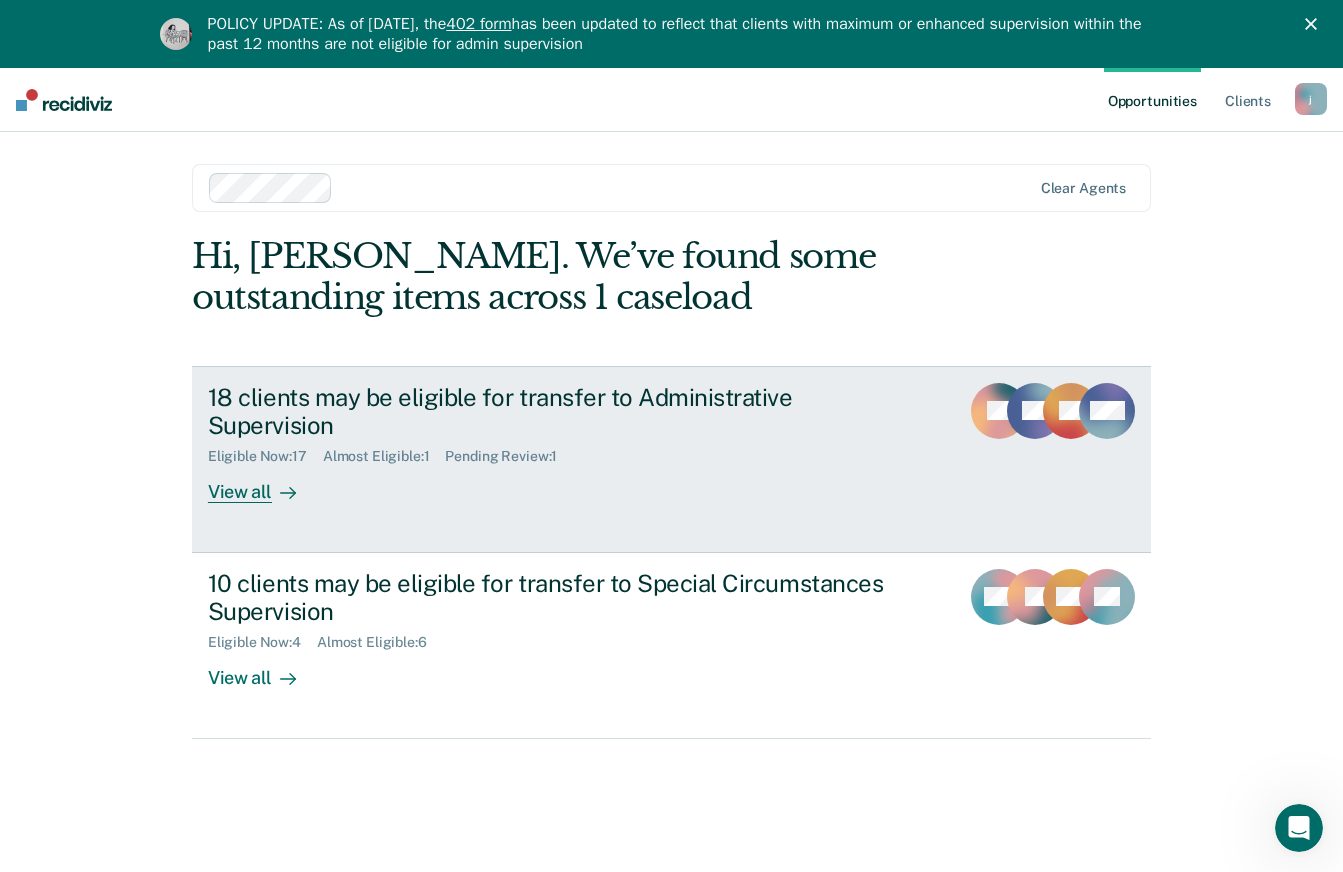click on "18 clients may be eligible for transfer to Administrative Supervision Eligible Now :  17 Almost Eligible :  1 Pending Review :  1 View all" at bounding box center [583, 443] 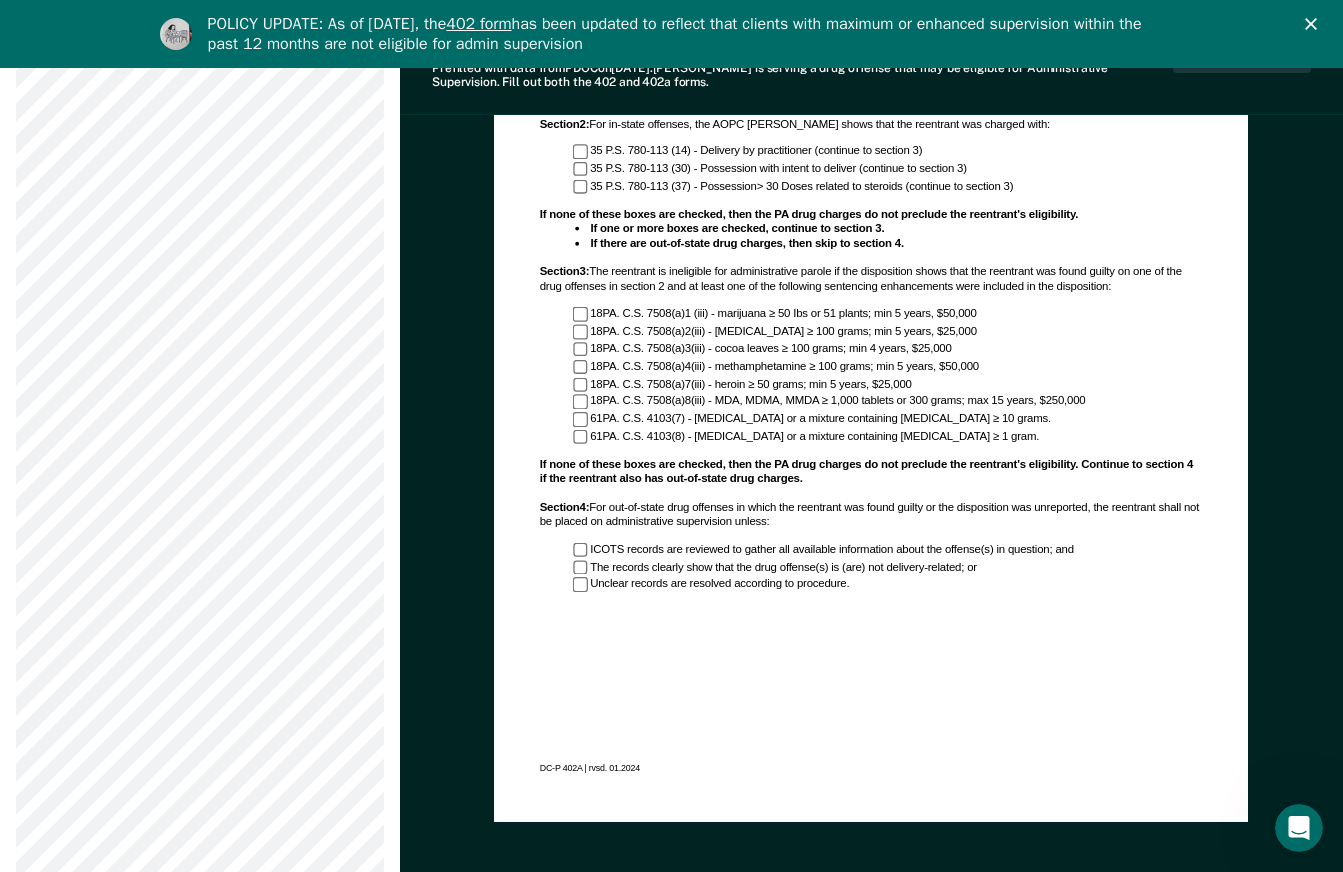 scroll, scrollTop: 1159, scrollLeft: 0, axis: vertical 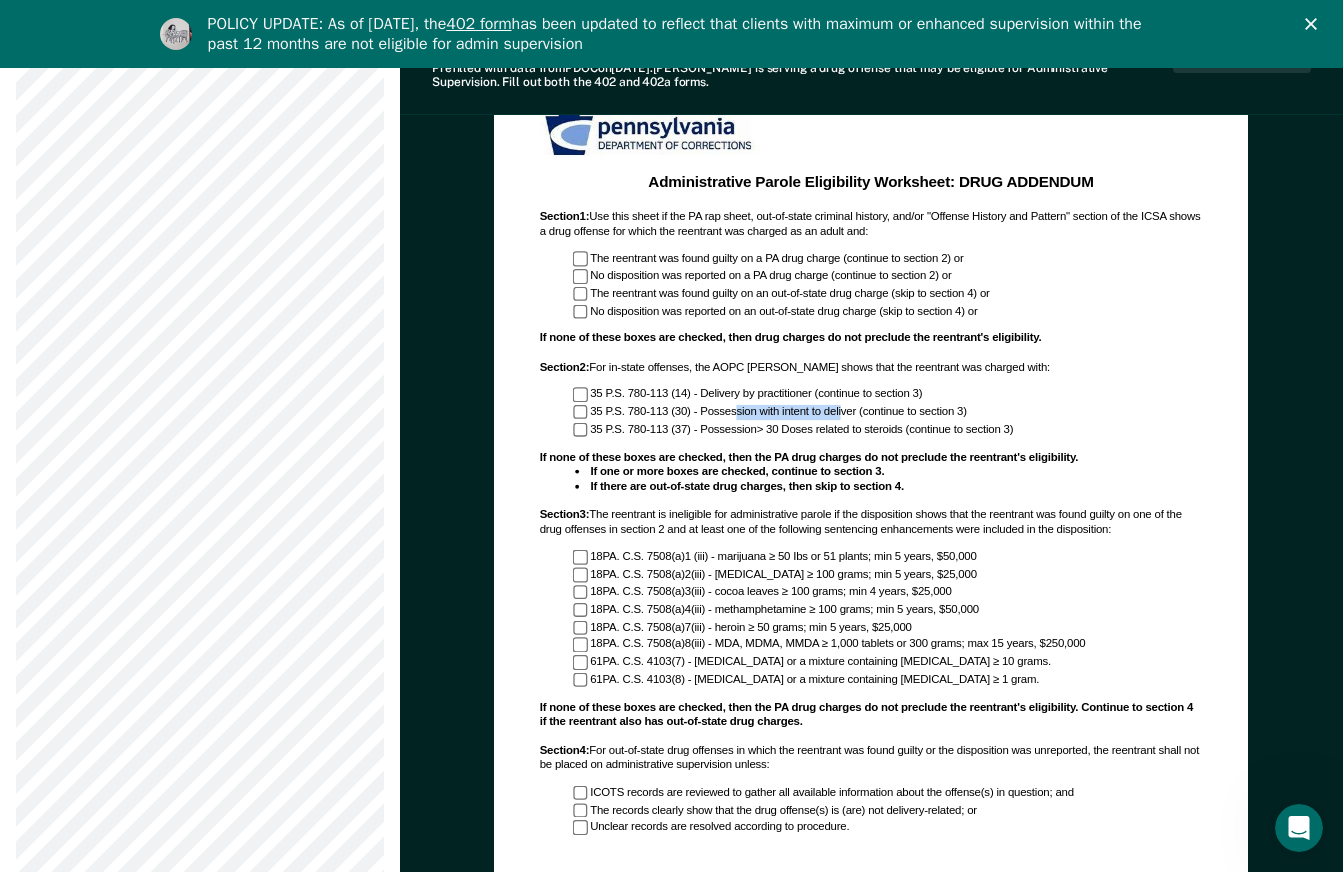 drag, startPoint x: 712, startPoint y: 410, endPoint x: 813, endPoint y: 412, distance: 101.0198 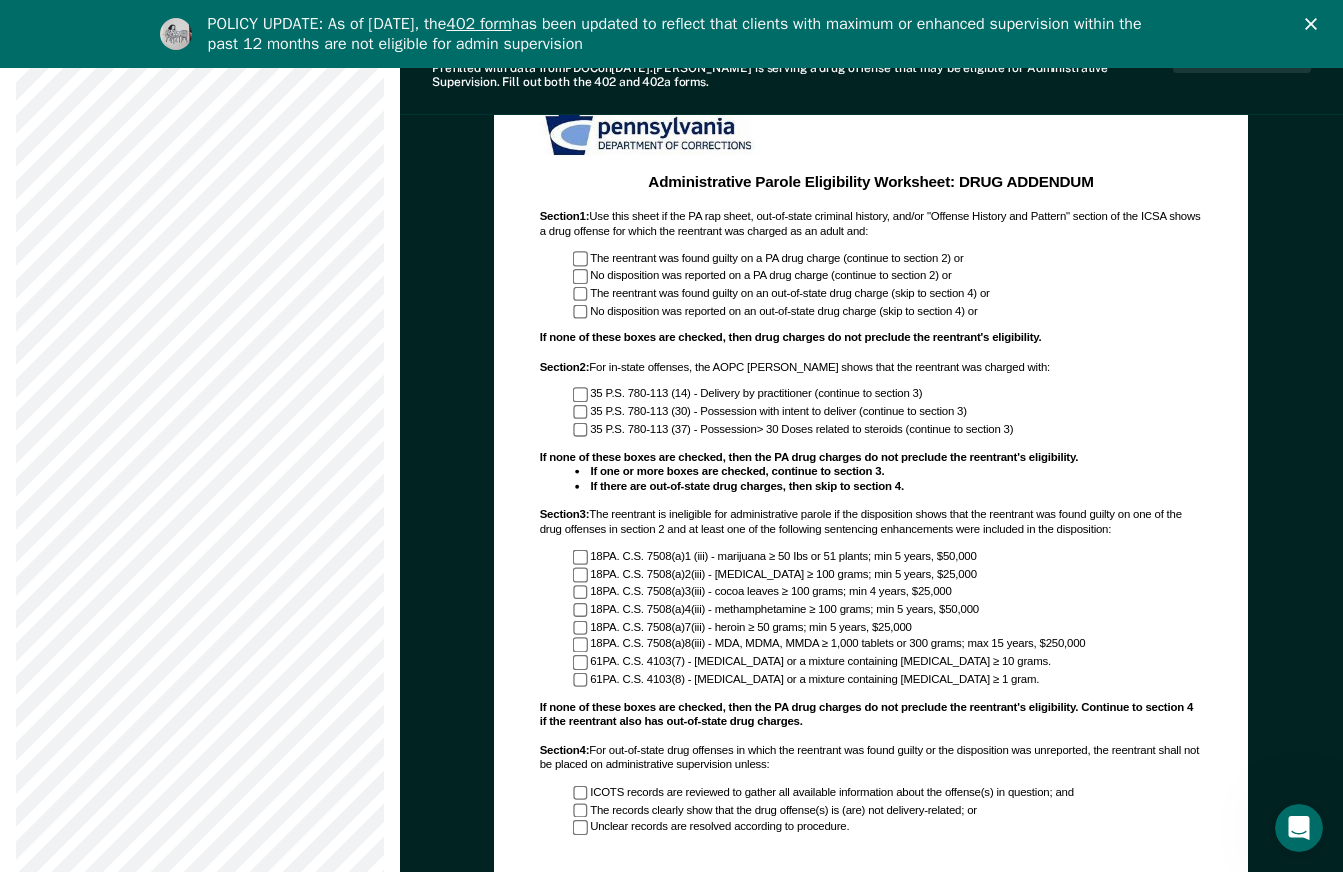 drag, startPoint x: 813, startPoint y: 412, endPoint x: 793, endPoint y: 273, distance: 140.43147 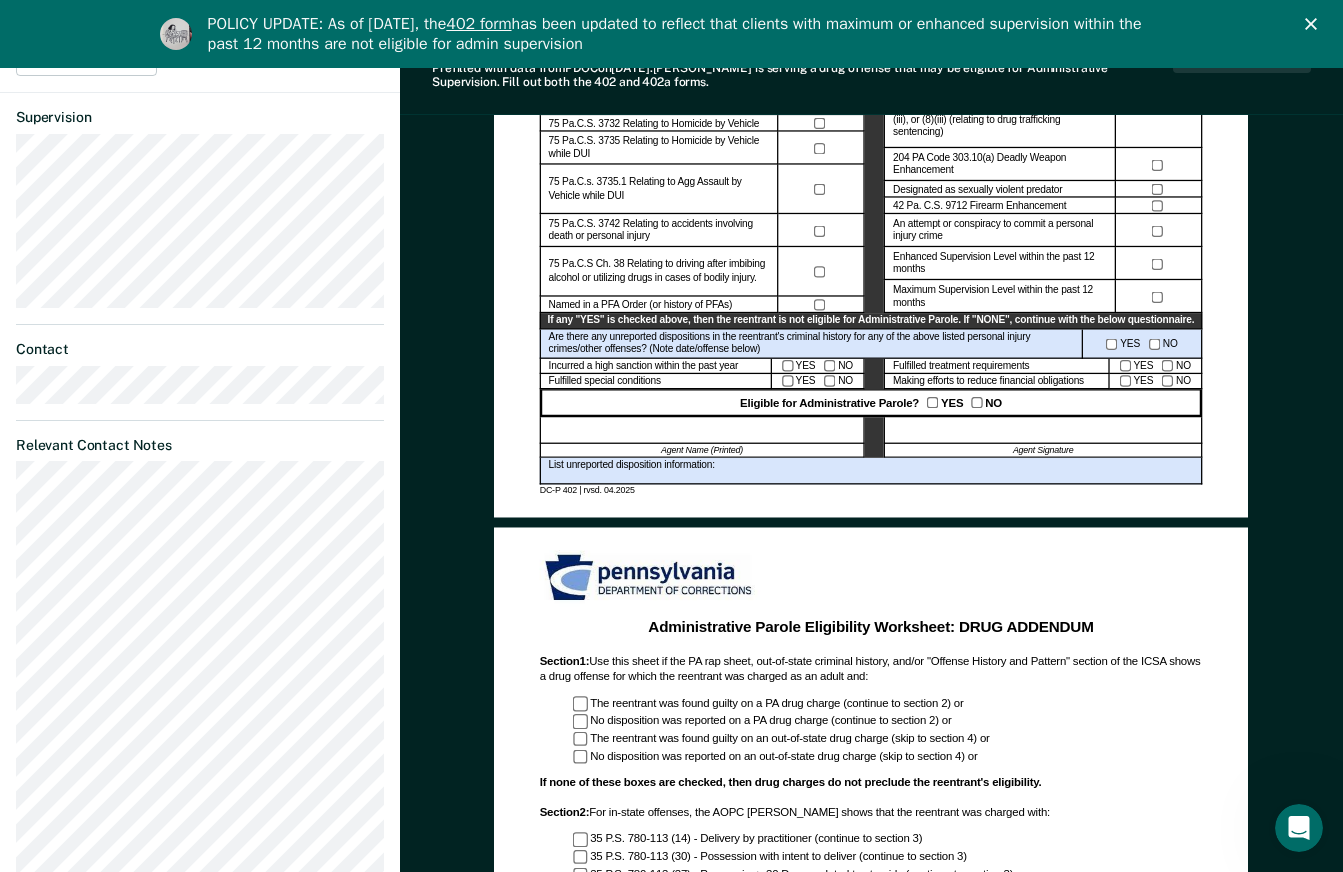 scroll, scrollTop: 659, scrollLeft: 0, axis: vertical 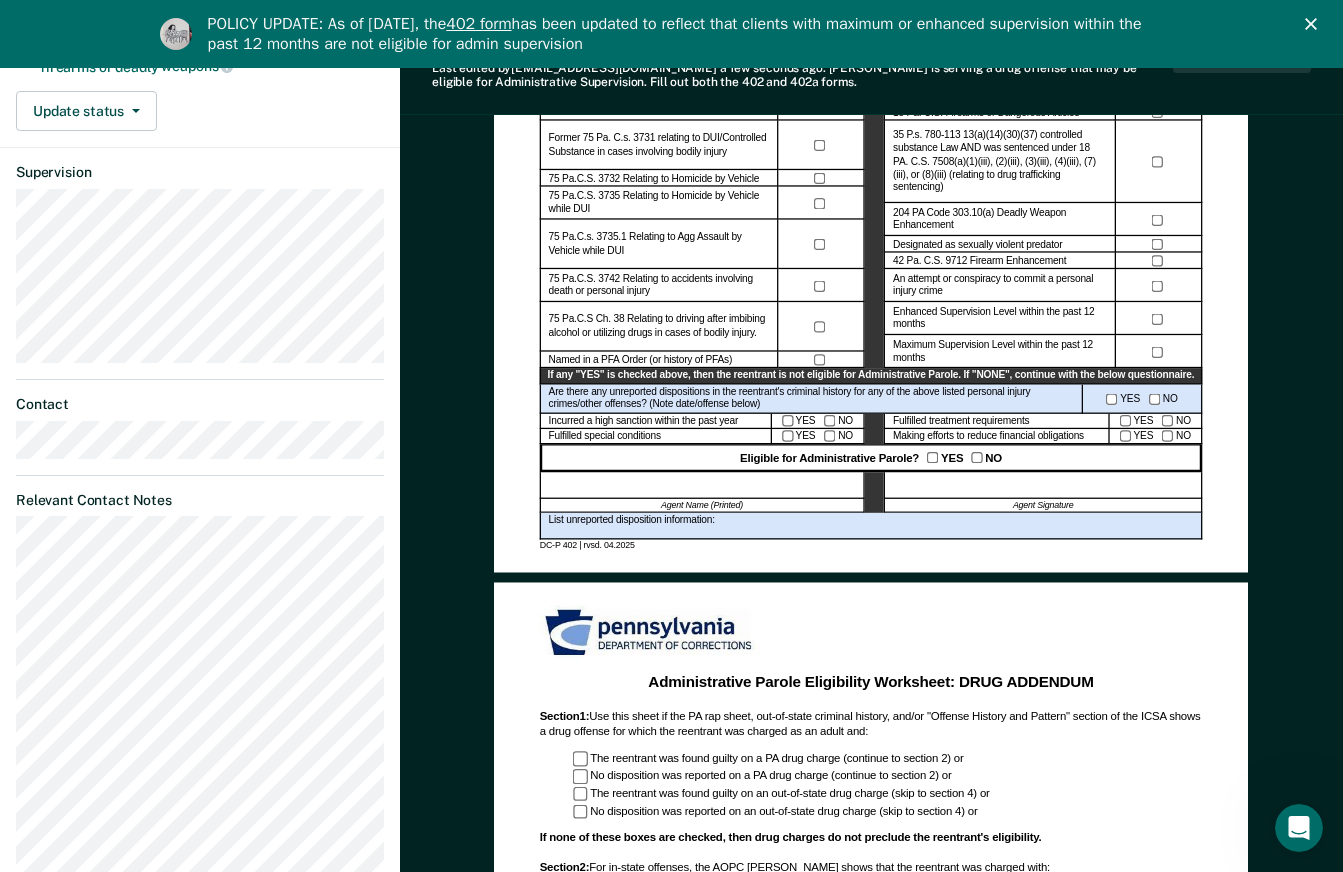 click 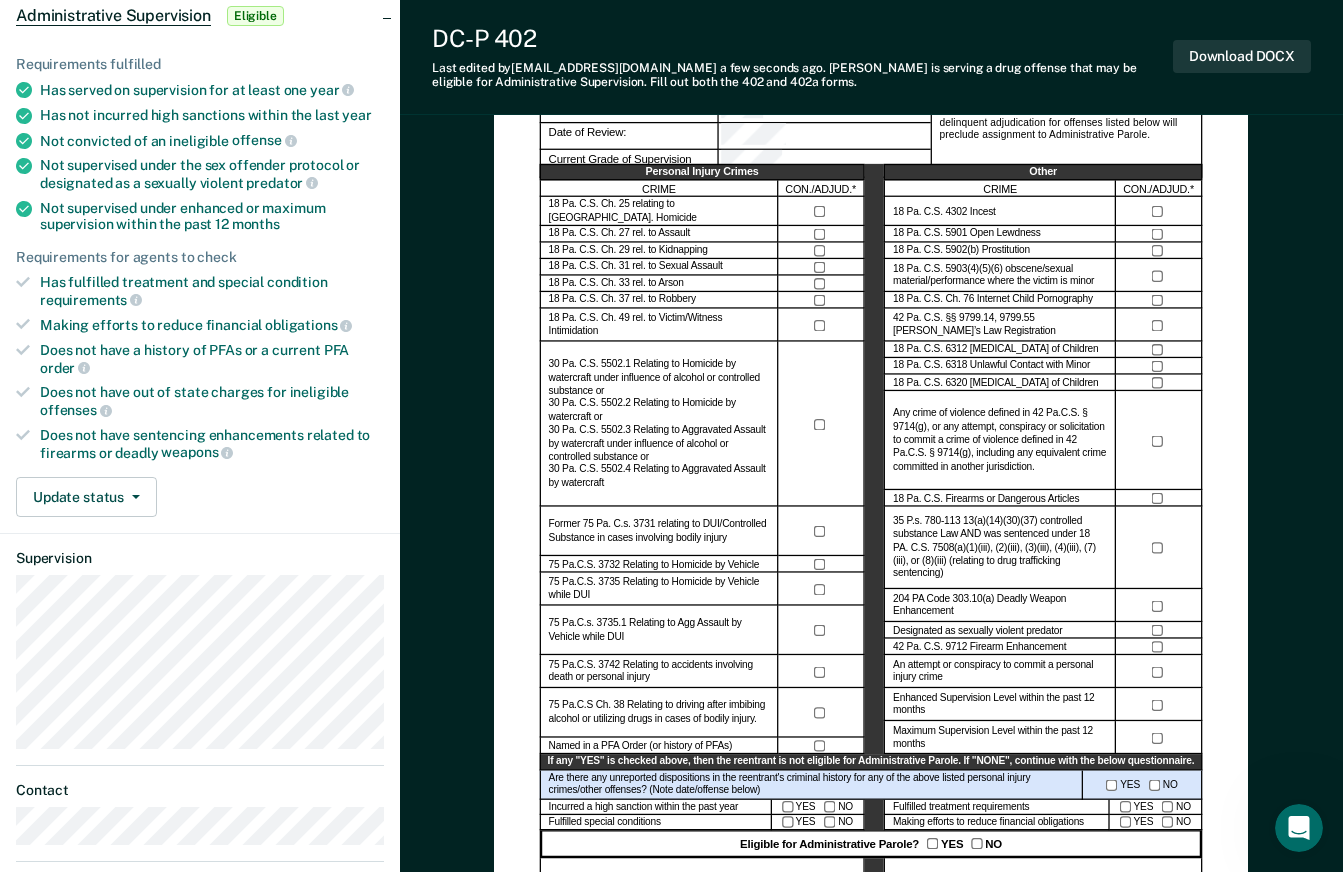 scroll, scrollTop: 0, scrollLeft: 0, axis: both 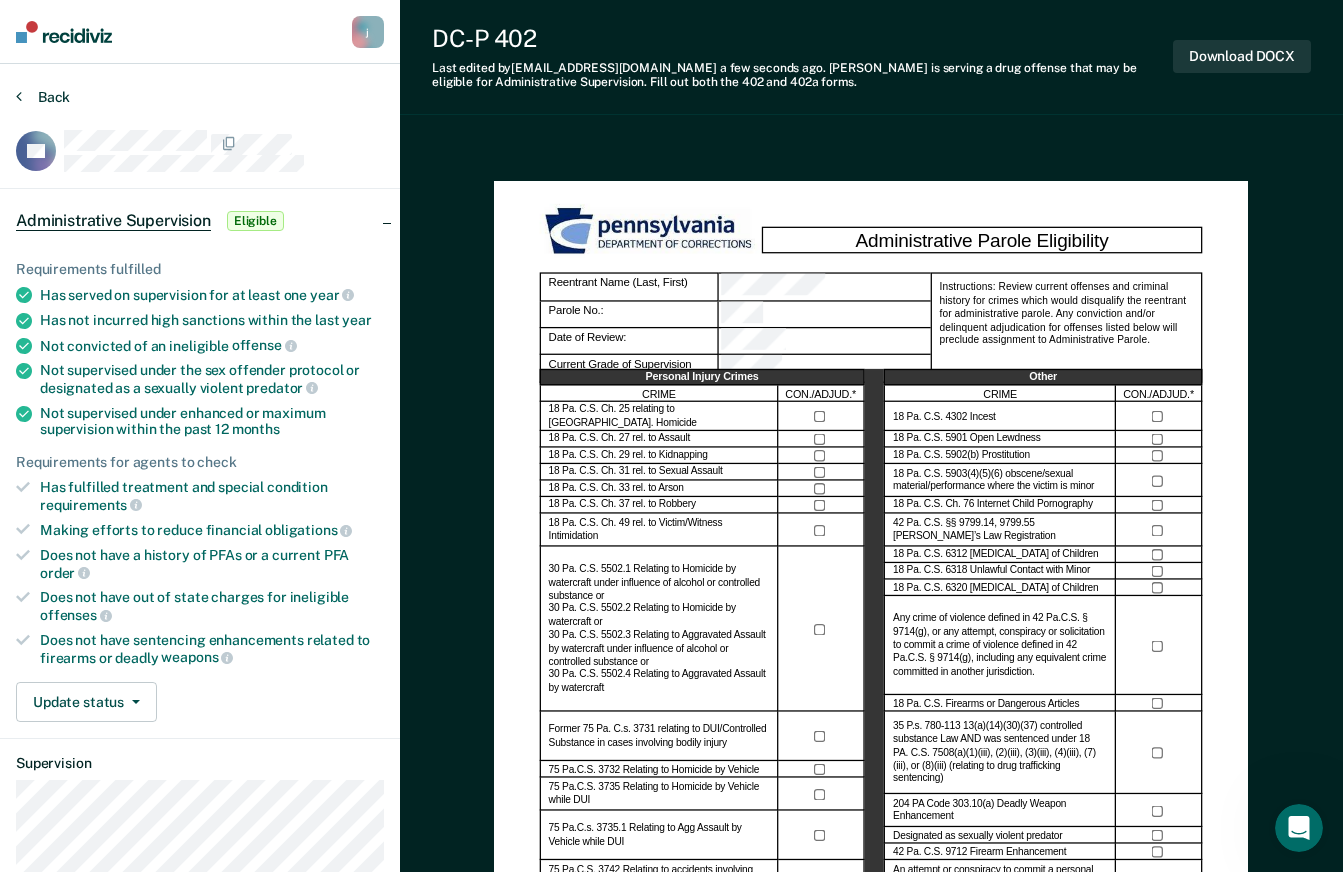 click on "Back" at bounding box center [43, 97] 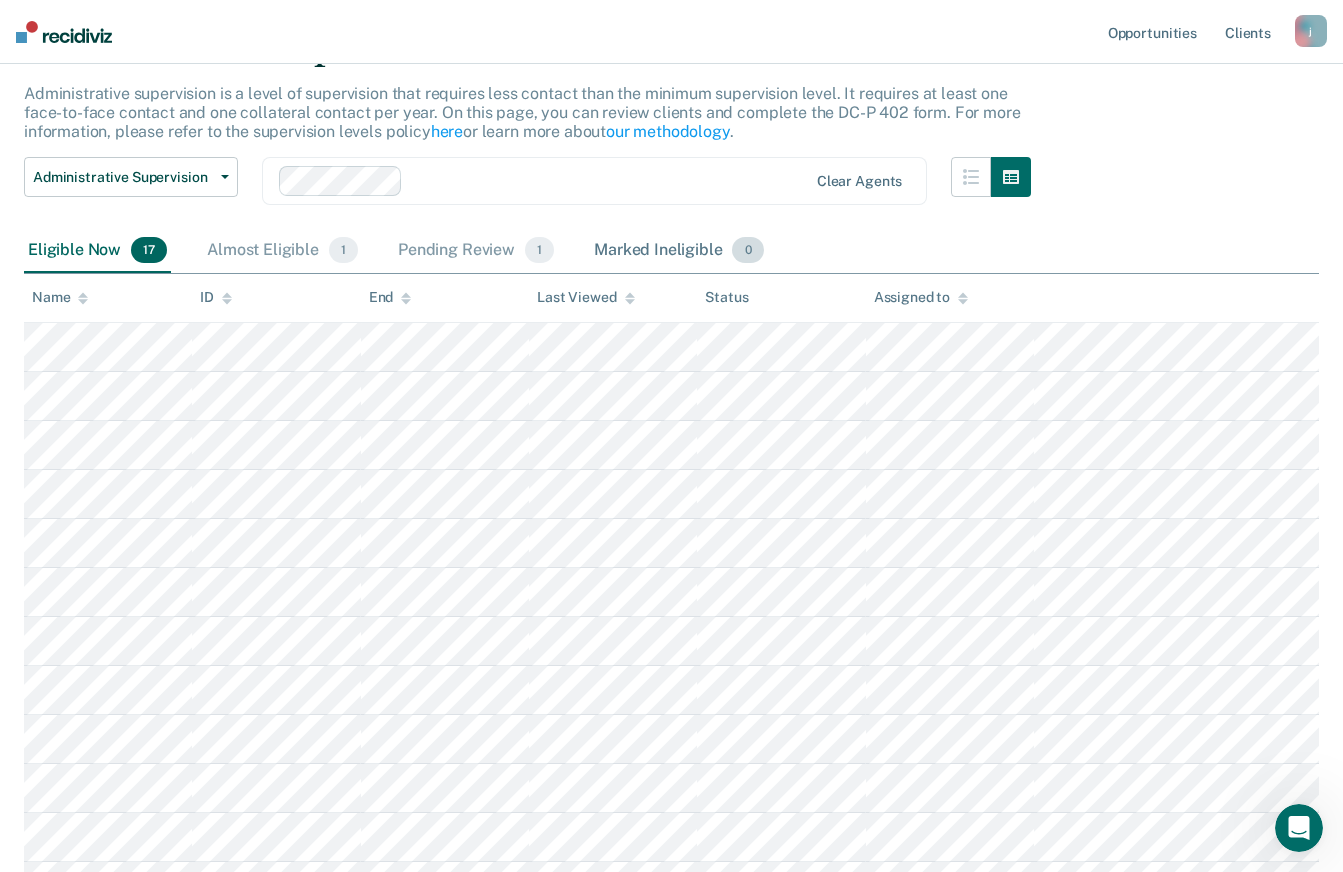 scroll, scrollTop: 500, scrollLeft: 0, axis: vertical 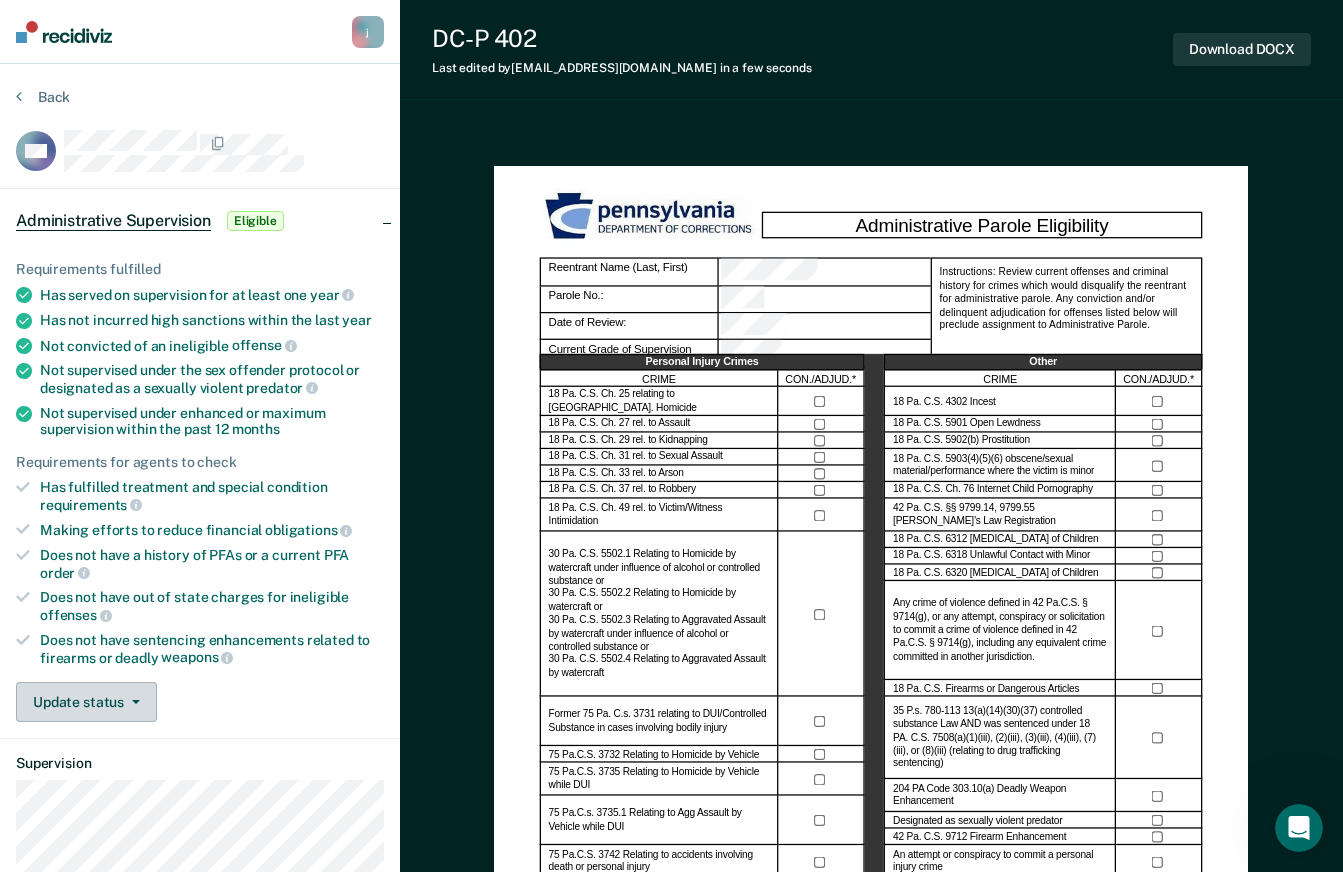 click on "Update status" at bounding box center (86, 702) 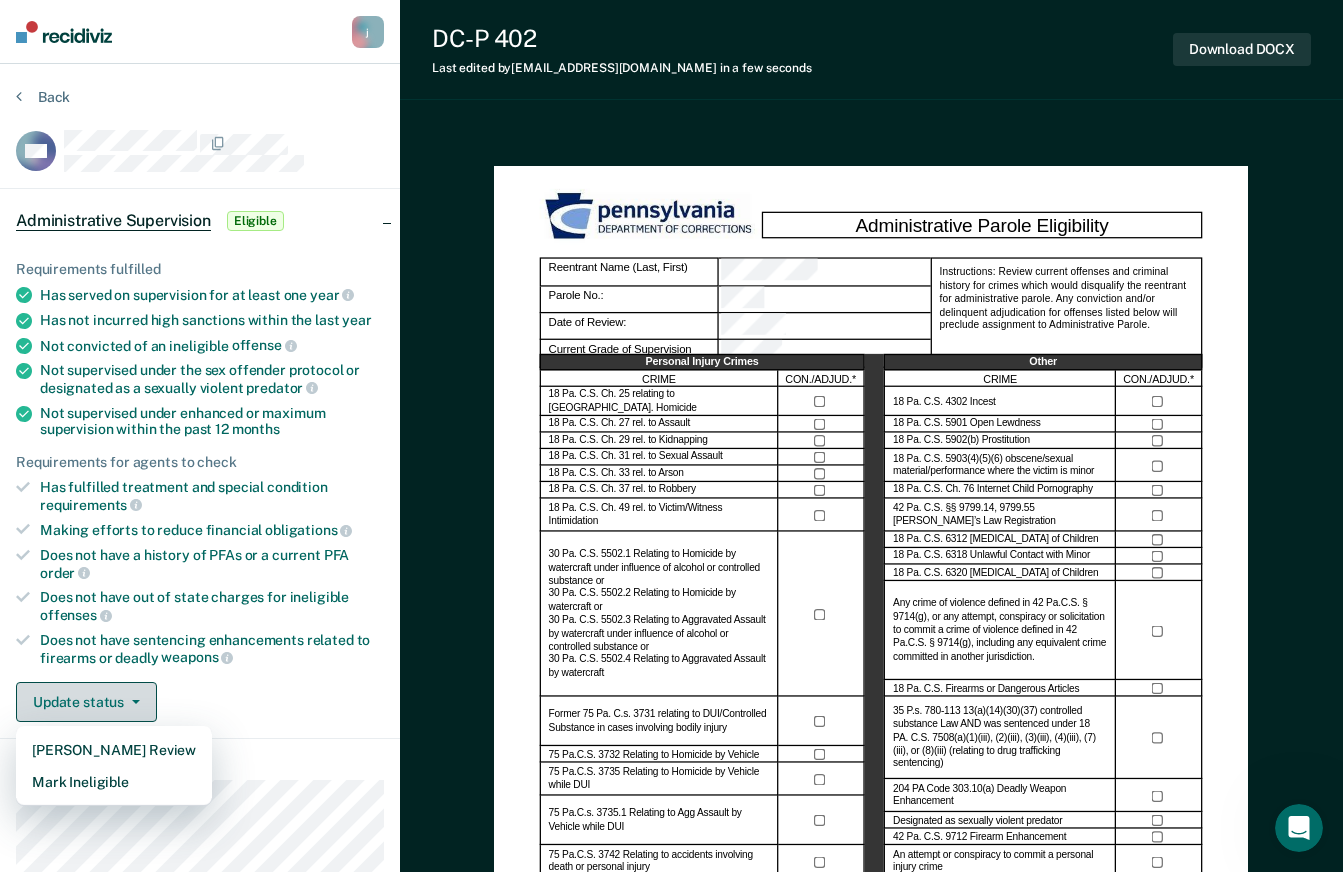 click on "Update status" at bounding box center [86, 702] 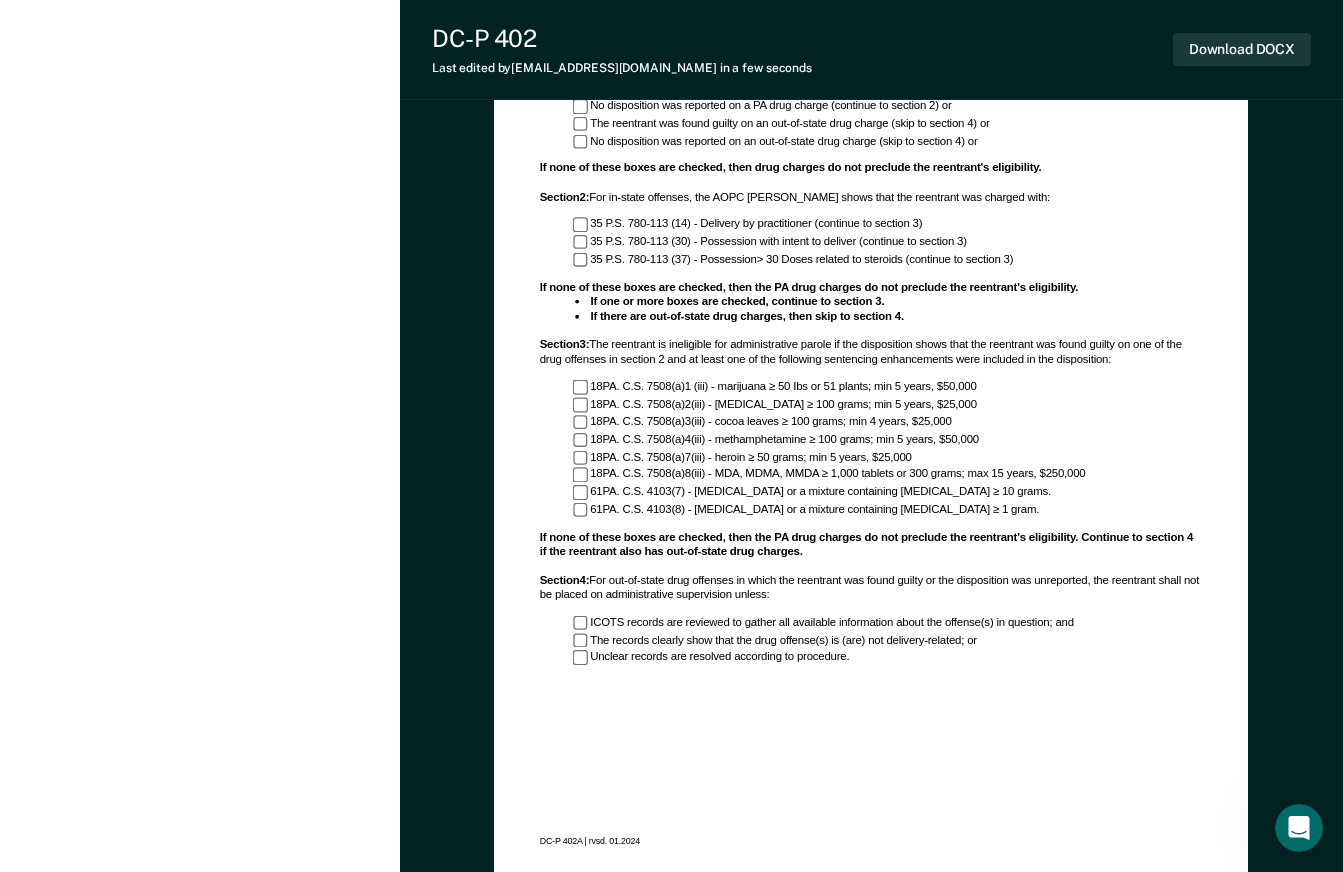scroll, scrollTop: 1425, scrollLeft: 0, axis: vertical 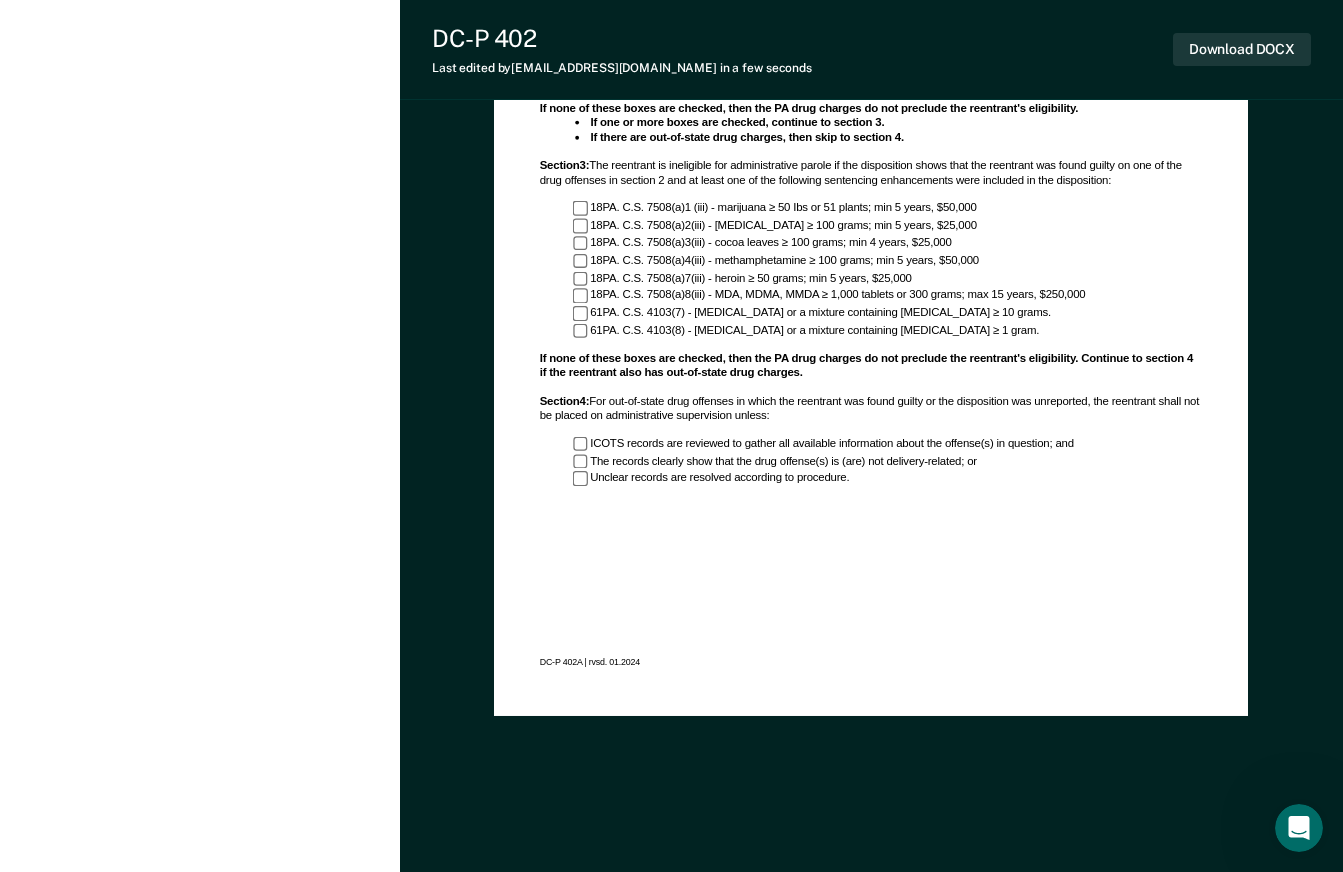 click 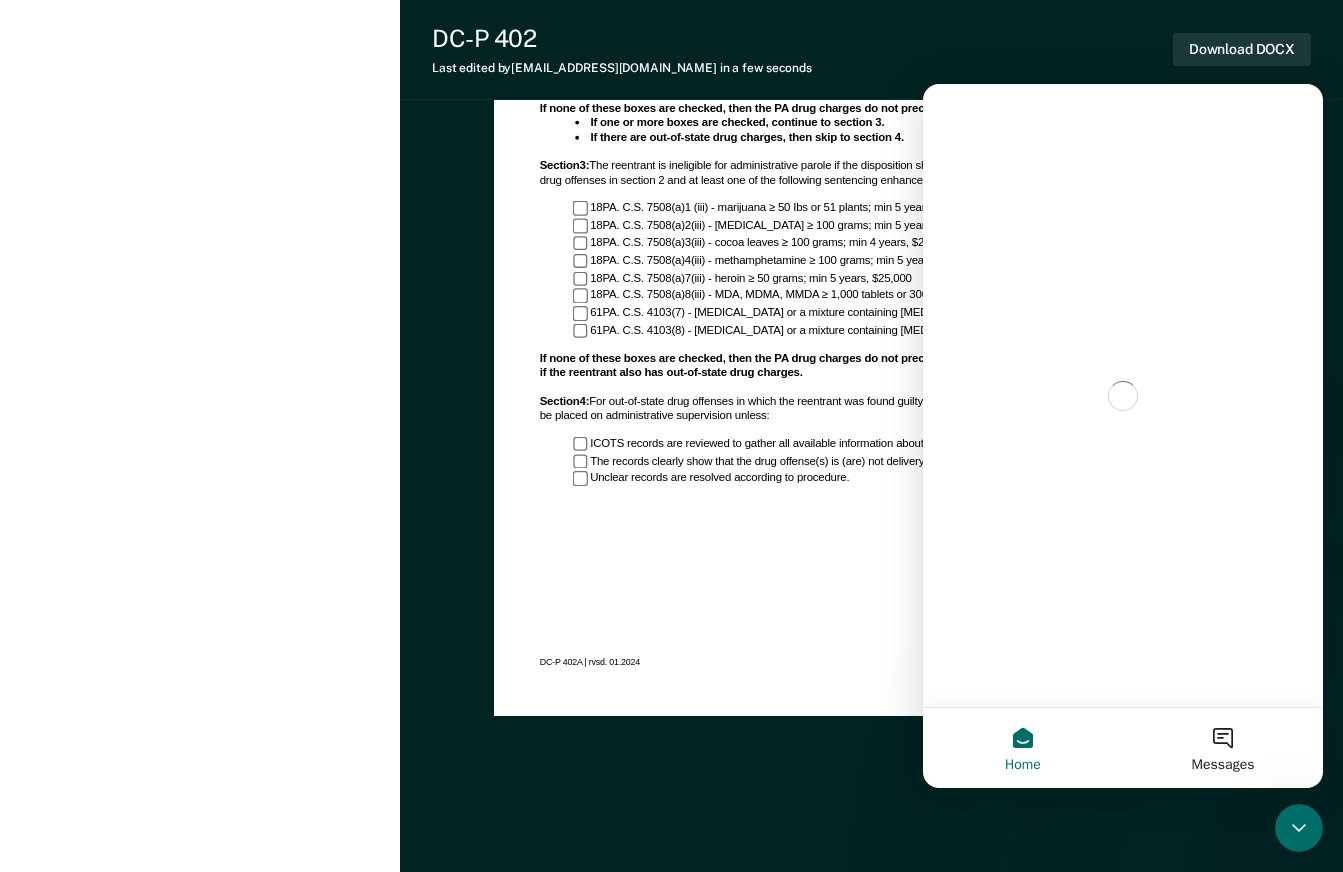 scroll, scrollTop: 0, scrollLeft: 0, axis: both 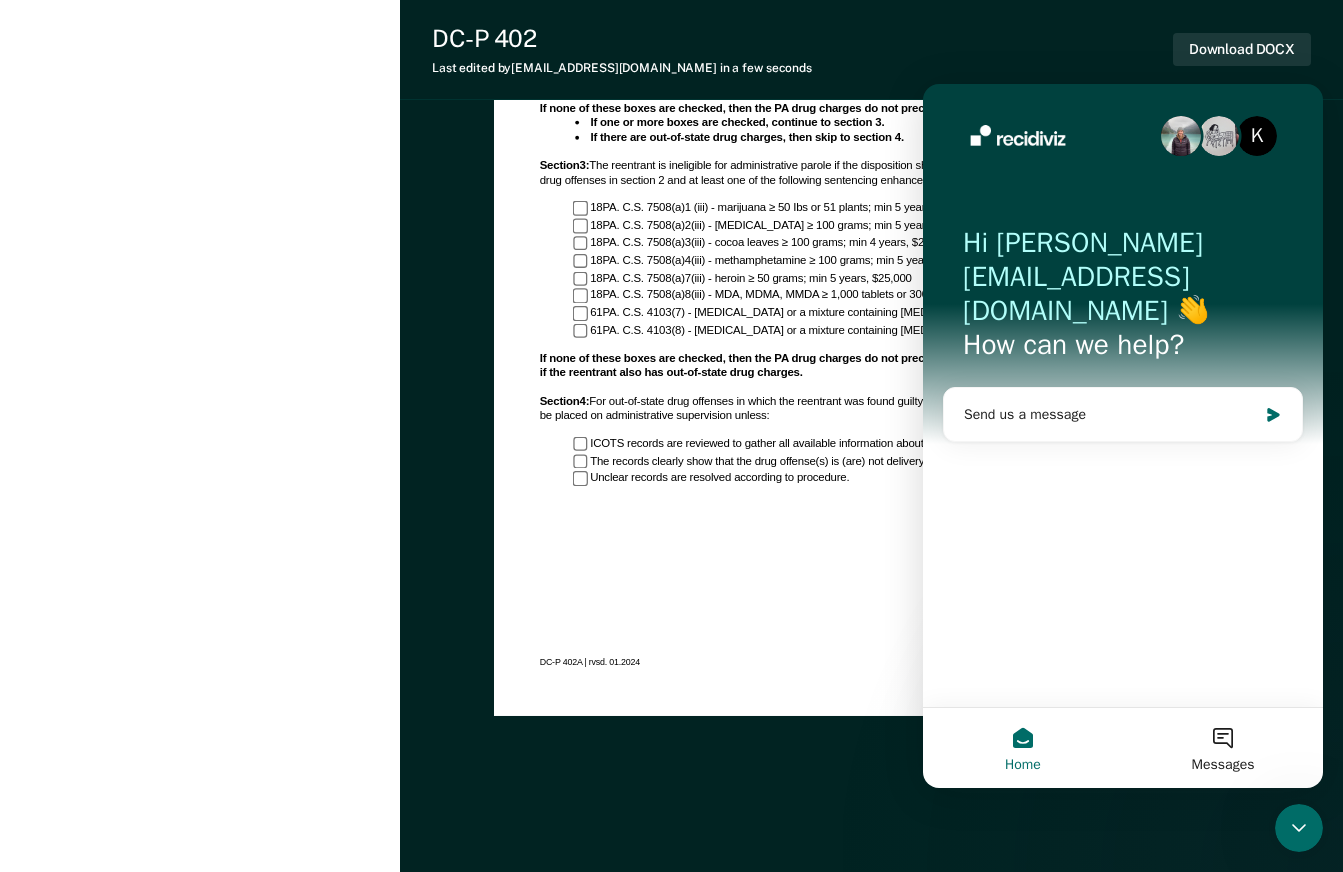 click on "Administrative Parole Eligibility Reentrant Name (Last, First) Parole No.: Date of Review: Current Grade of Supervision Instructions: Review current offenses and criminal history for crimes which would disqualify the reentrant for administrative parole. Any conviction and/or delinquent adjudication for offenses listed below will preclude assignment to Administrative Parole. Personal Injury Crimes CRIME CON./ADJUD.* 18 Pa. C.S. Ch. 25 relating to [GEOGRAPHIC_DATA]. Homicide 18 Pa. C.S. Ch. 27 rel. to Assault 18 Pa. C.S. Ch. 29 rel. to Kidnapping 18 Pa. C.S. Ch. 31 rel. to Sexual Assault 18 Pa. C.S. Ch. 33 rel. to Arson 18 Pa. C.S. Ch. 37 rel. to Robbery 18 Pa. C.S. Ch. 49 rel. to Victim/Witness Intimidation Former 75 Pa. C.s. 3731 relating to DUI/Controlled Substance in cases involving bodily injury 75 Pa.C.S. 3732 Relating to Homicide by Vehicle 75 Pa.C.S. 3735 Relating to Homicide by Vehicle while DUI 75 Pa.C.s. 3735.1 Relating to Agg Assault by Vehicle while DUI Named in a PFA Order (or history of PFAs) Other CRIME YES" at bounding box center [871, -215] 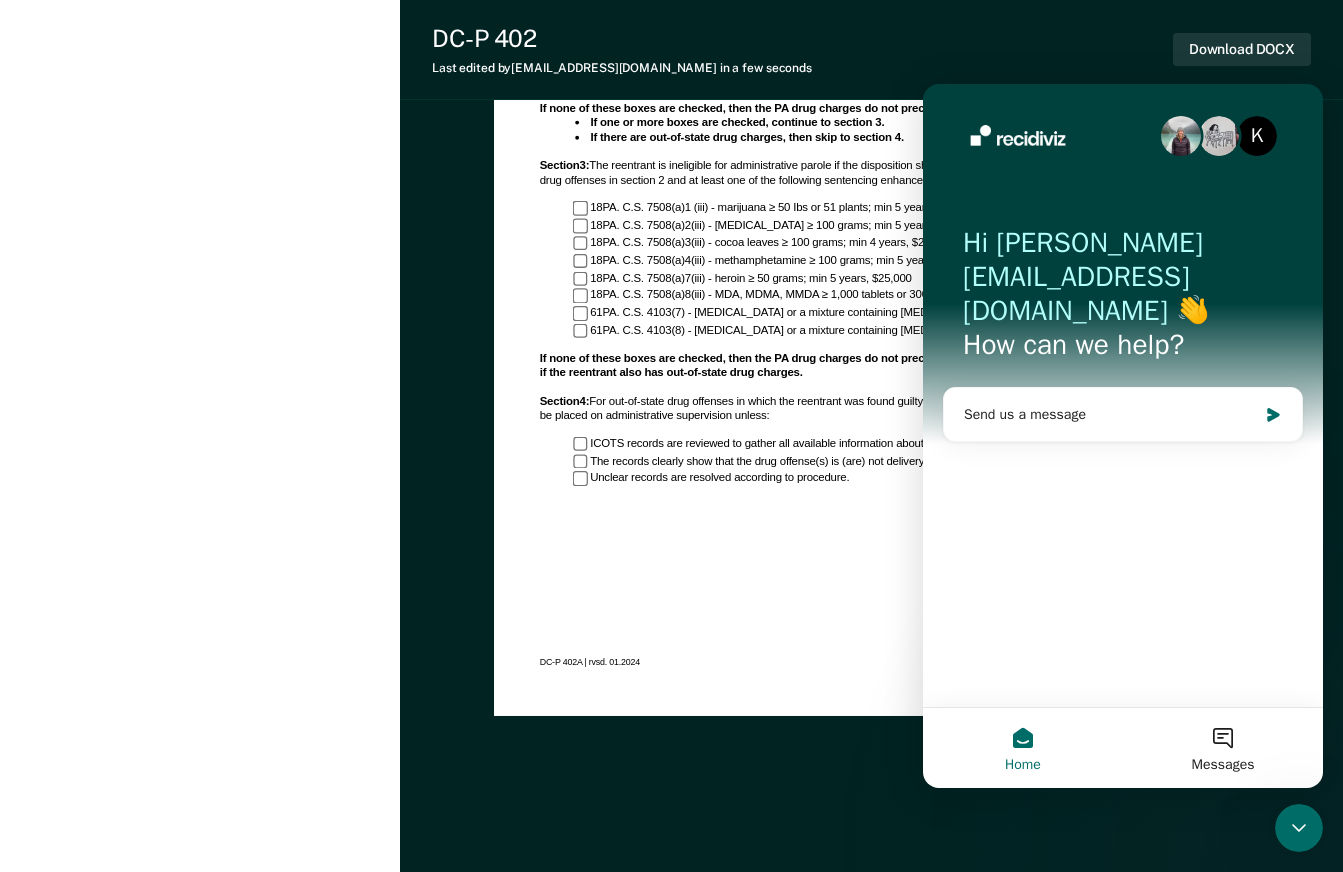 click 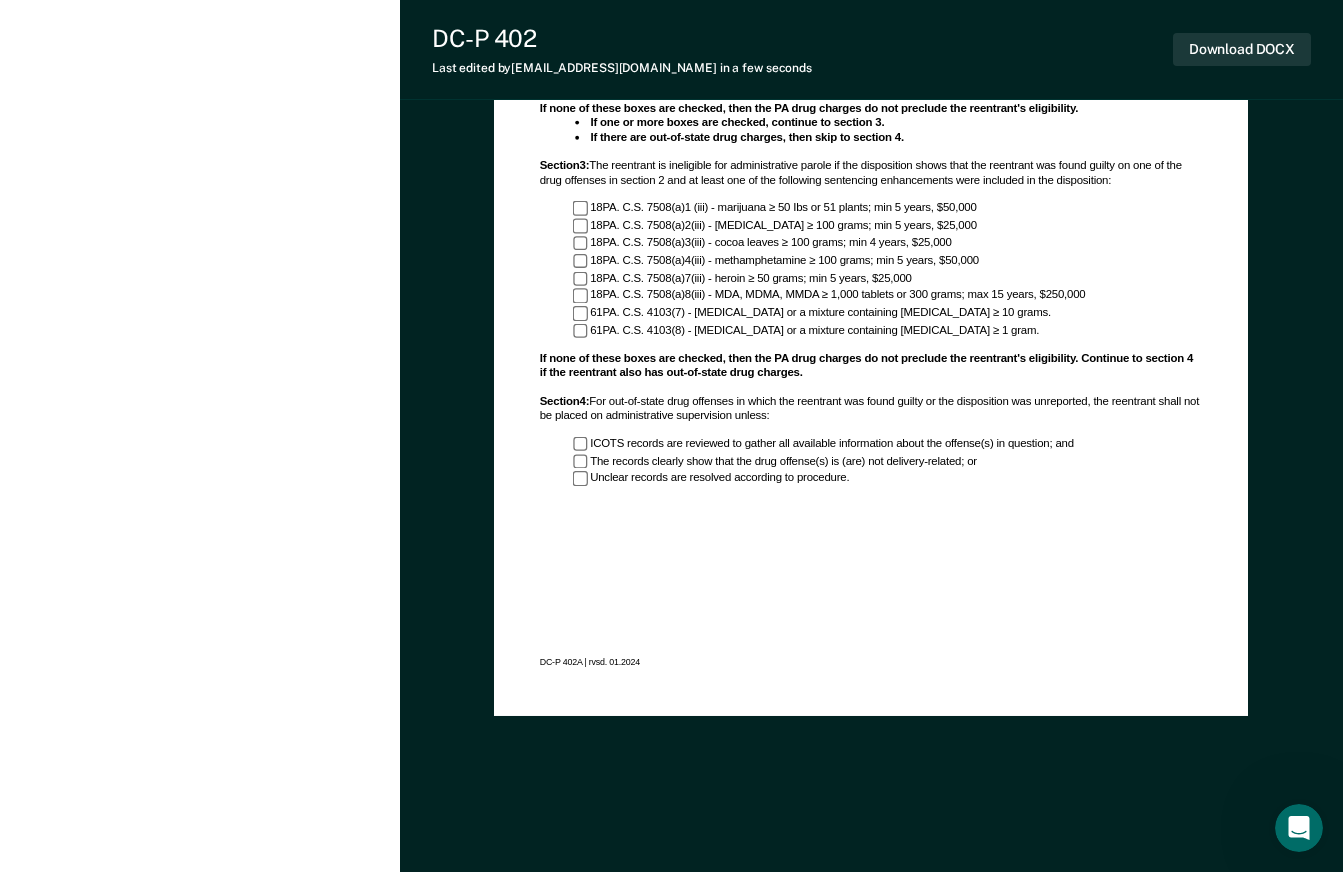 scroll, scrollTop: 0, scrollLeft: 0, axis: both 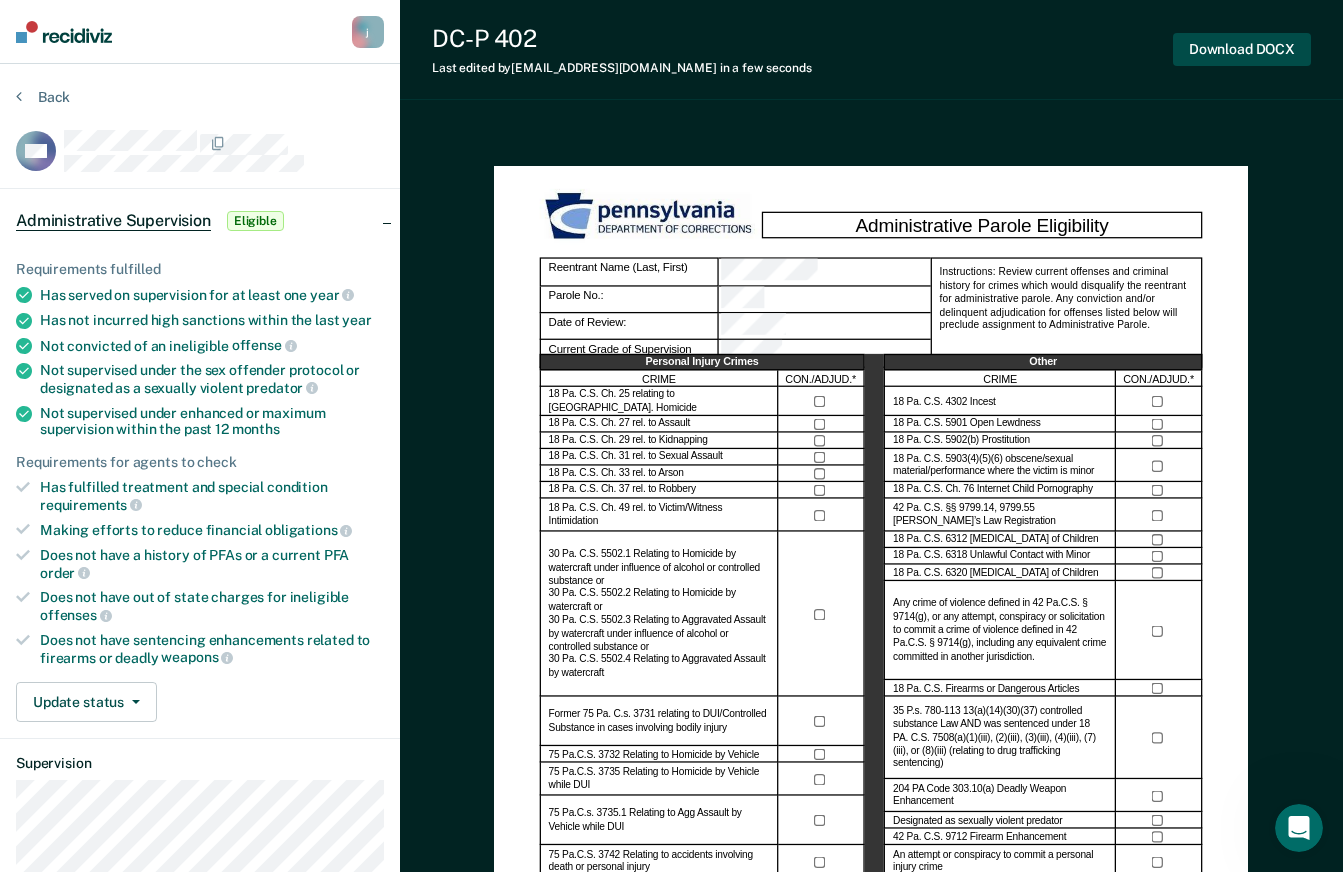 click on "Download DOCX" at bounding box center [1242, 49] 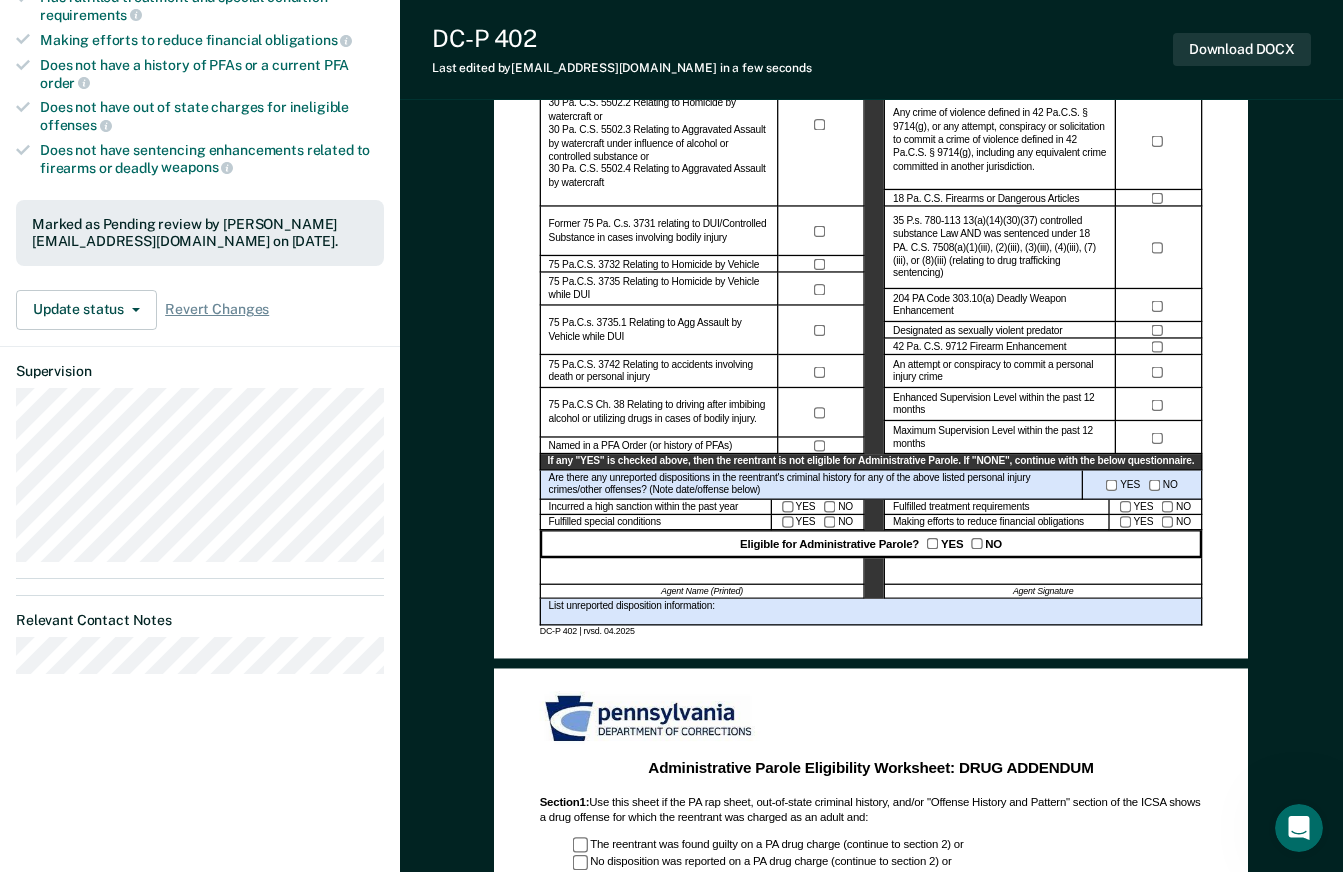 scroll, scrollTop: 500, scrollLeft: 0, axis: vertical 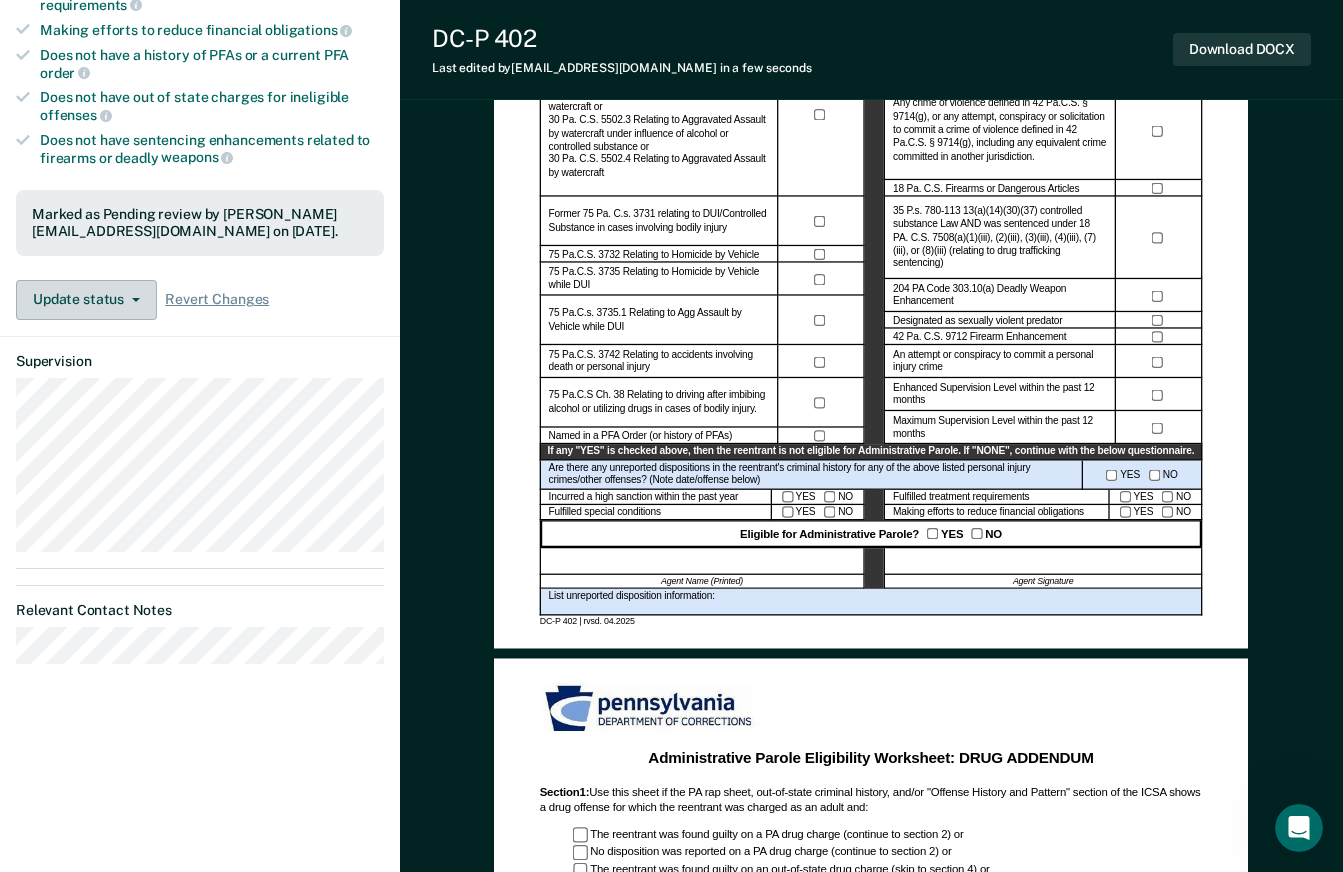 click 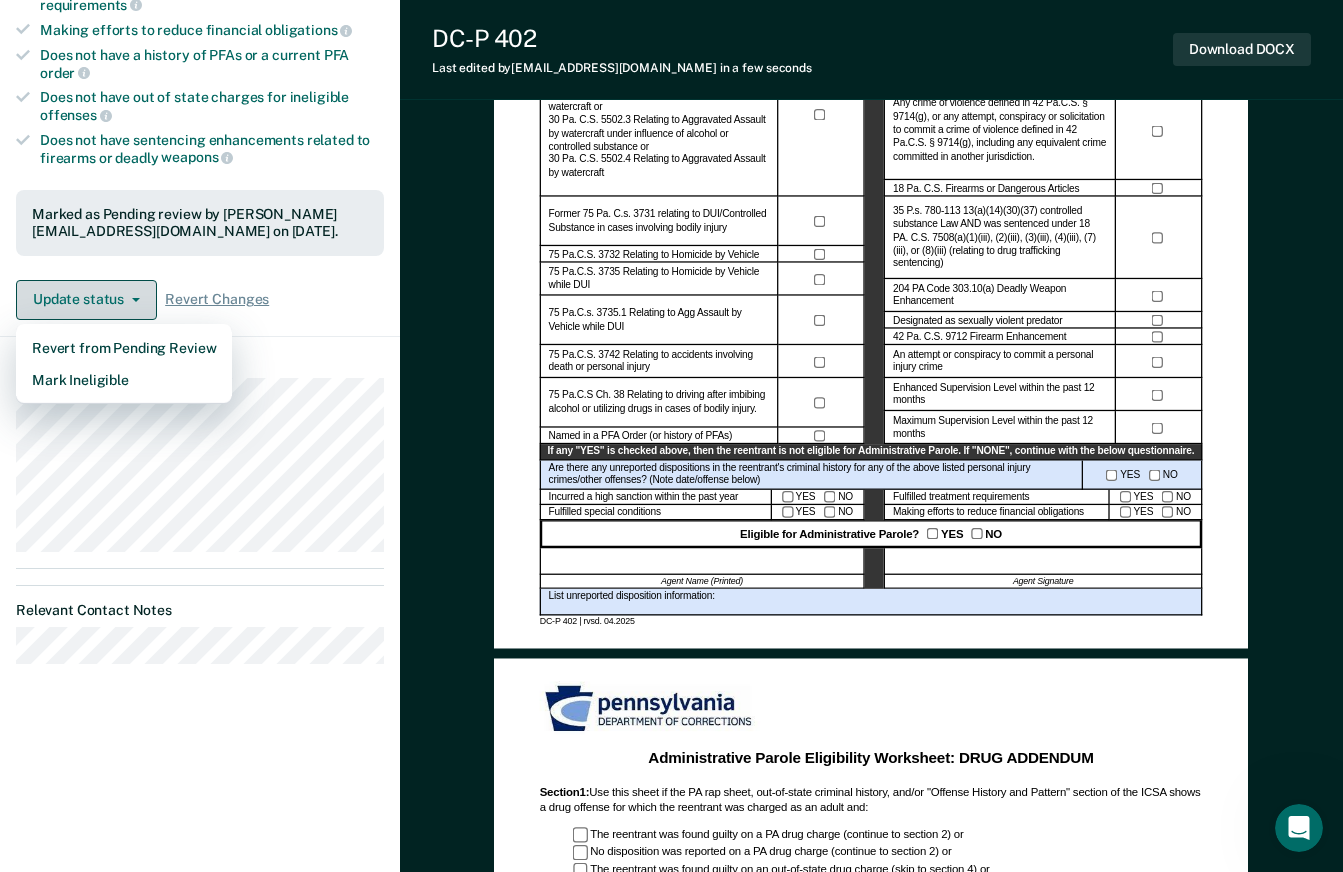 click 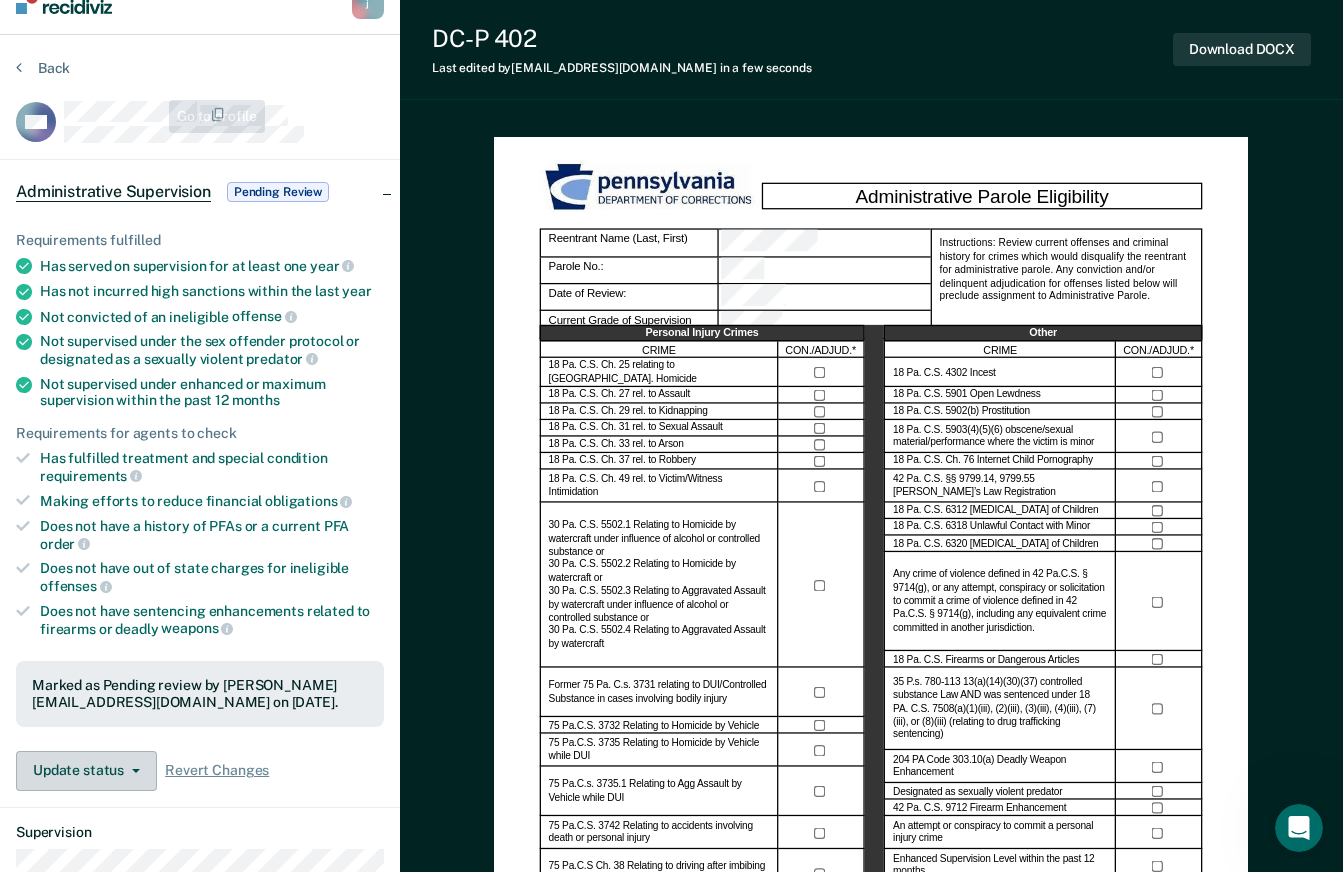 scroll, scrollTop: 0, scrollLeft: 0, axis: both 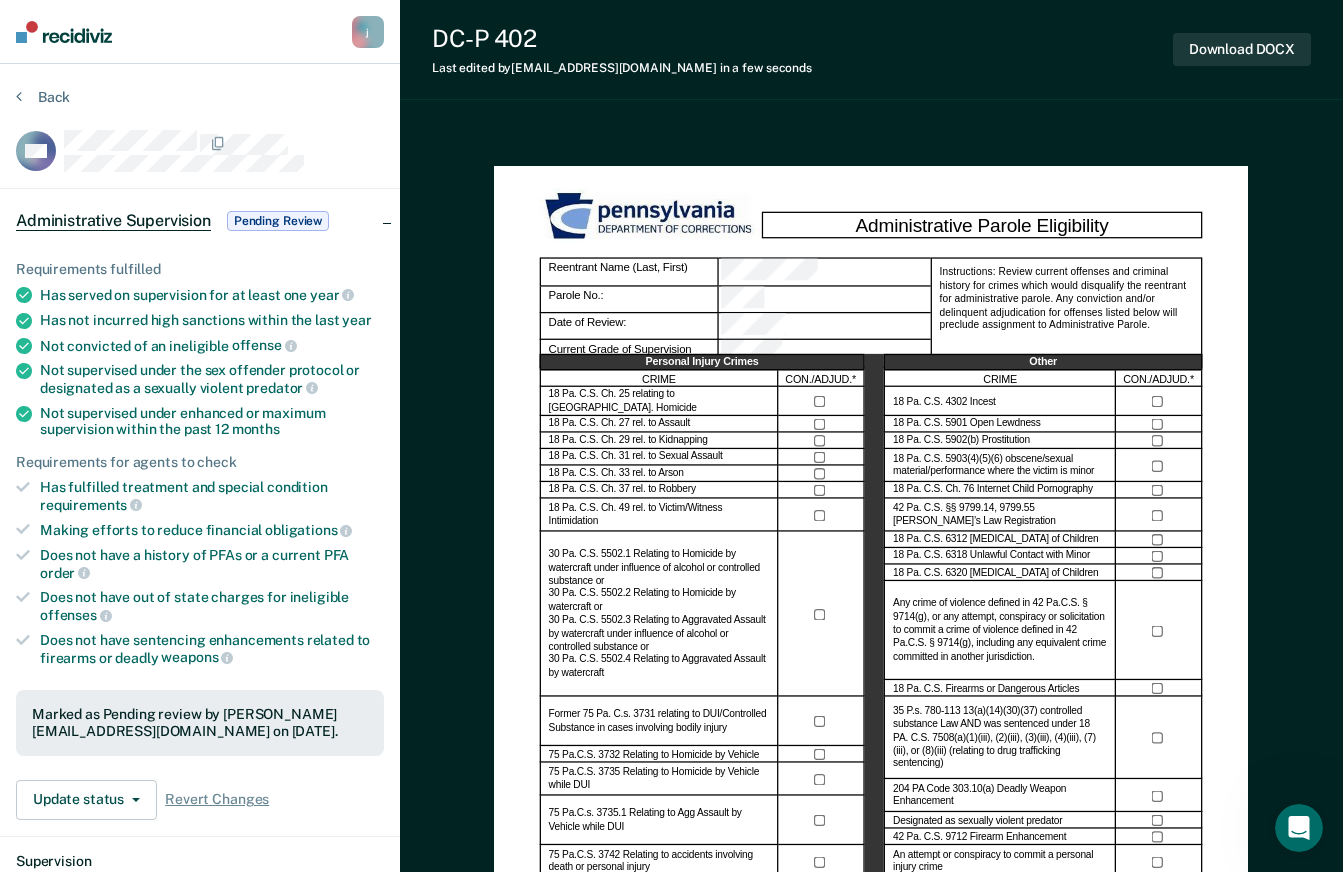 click on "Pending Review" at bounding box center [278, 221] 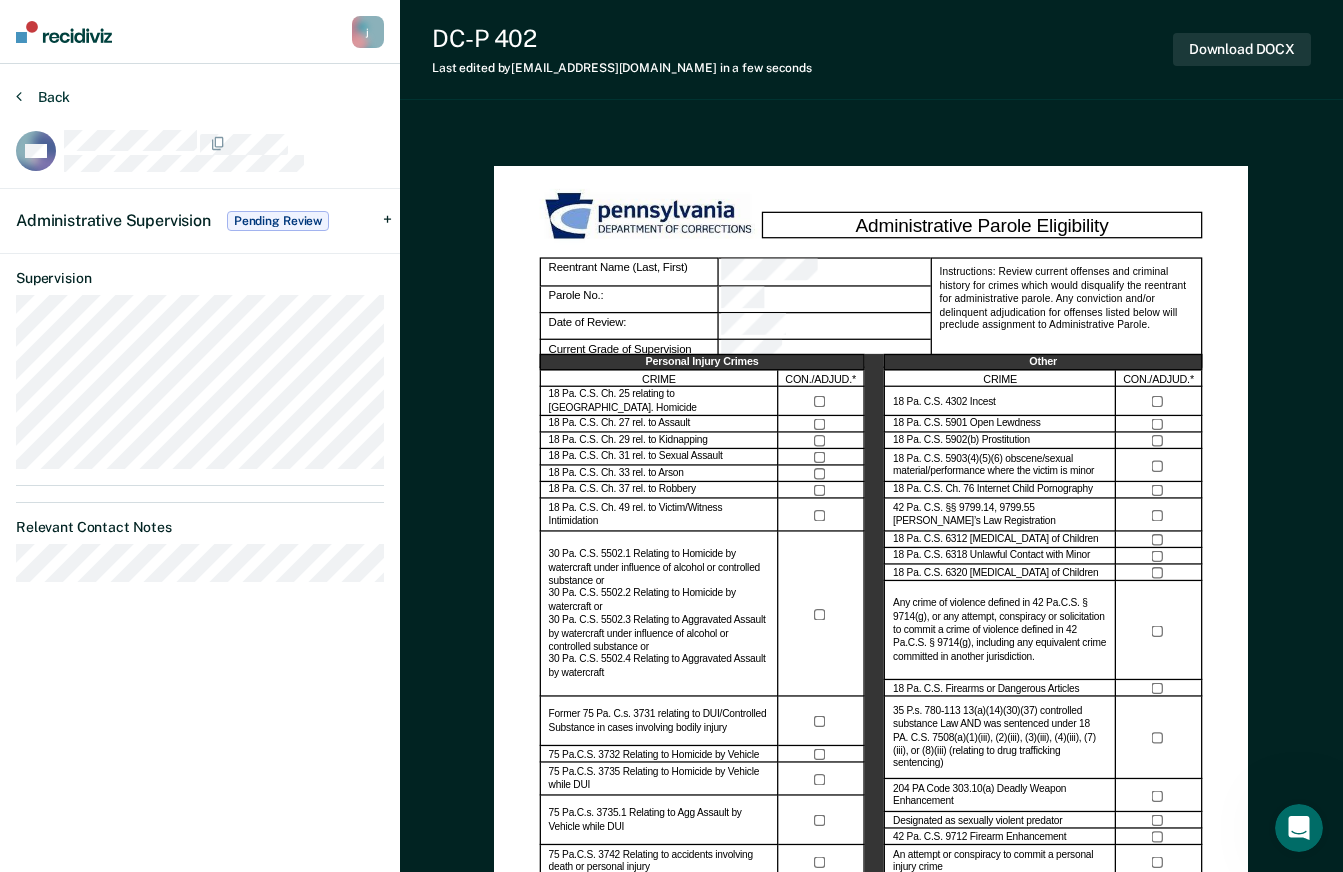 click on "Back" at bounding box center [43, 97] 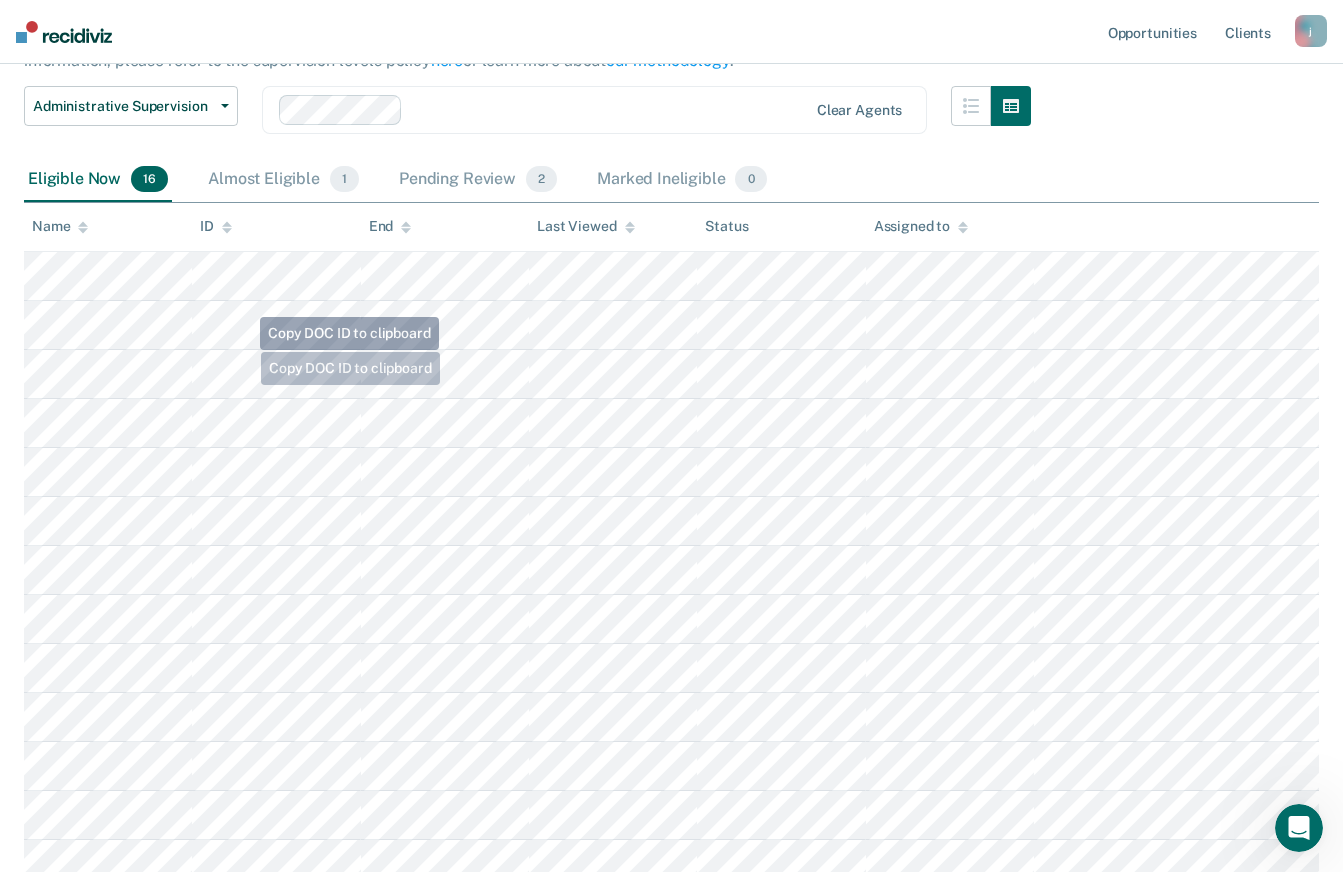 scroll, scrollTop: 290, scrollLeft: 0, axis: vertical 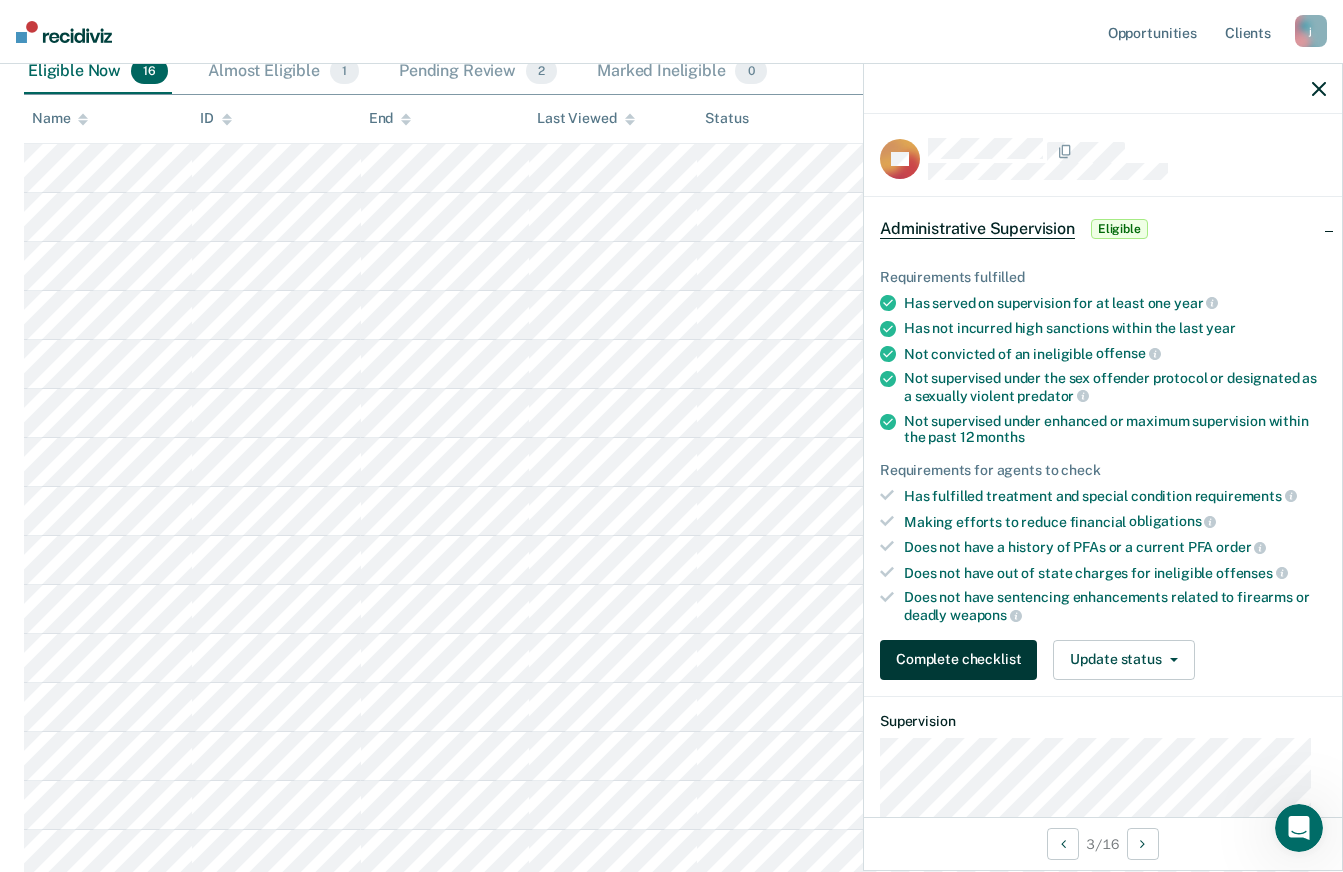 click on "Complete checklist" at bounding box center [958, 660] 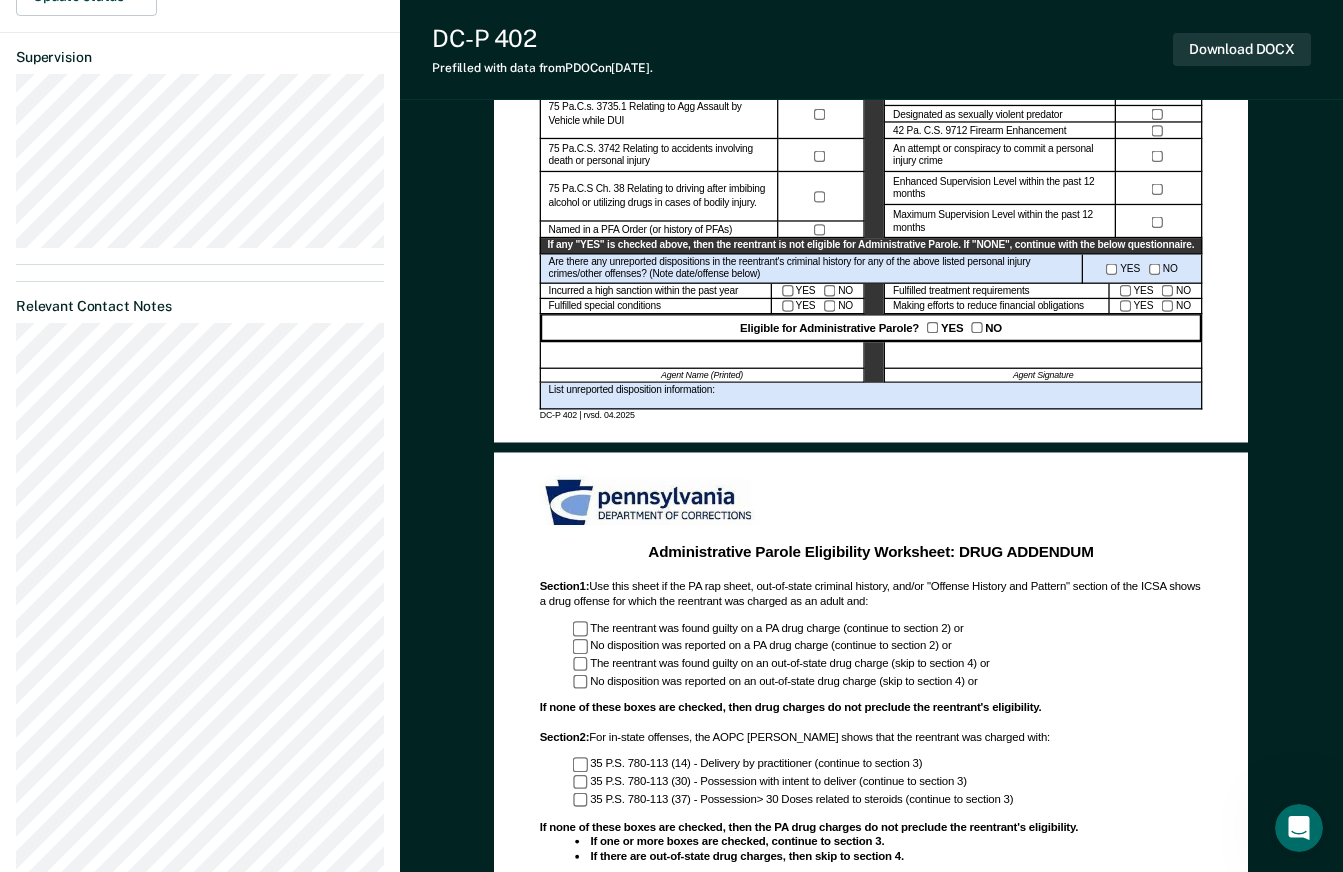 scroll, scrollTop: 600, scrollLeft: 0, axis: vertical 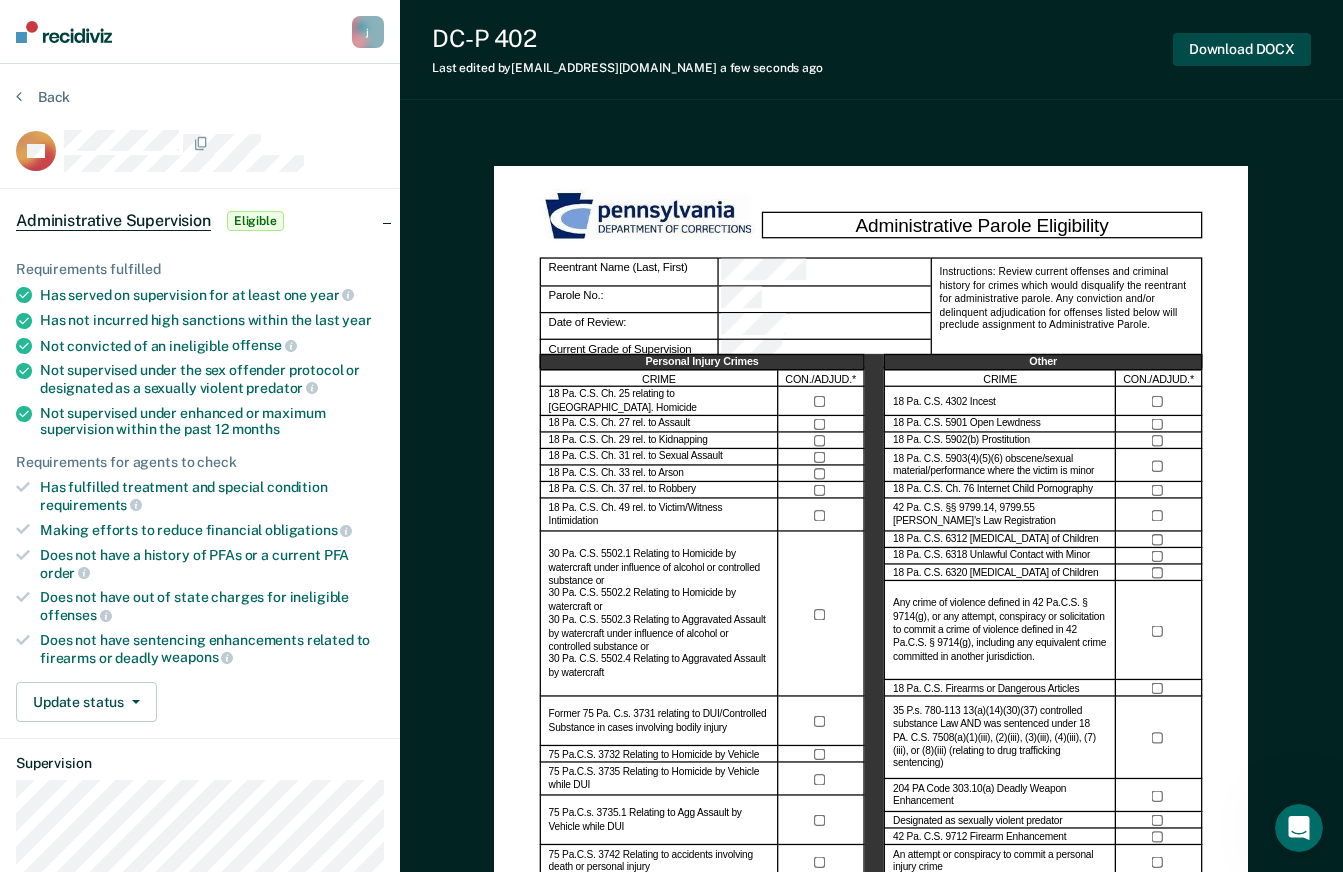 click on "Download DOCX" at bounding box center [1242, 49] 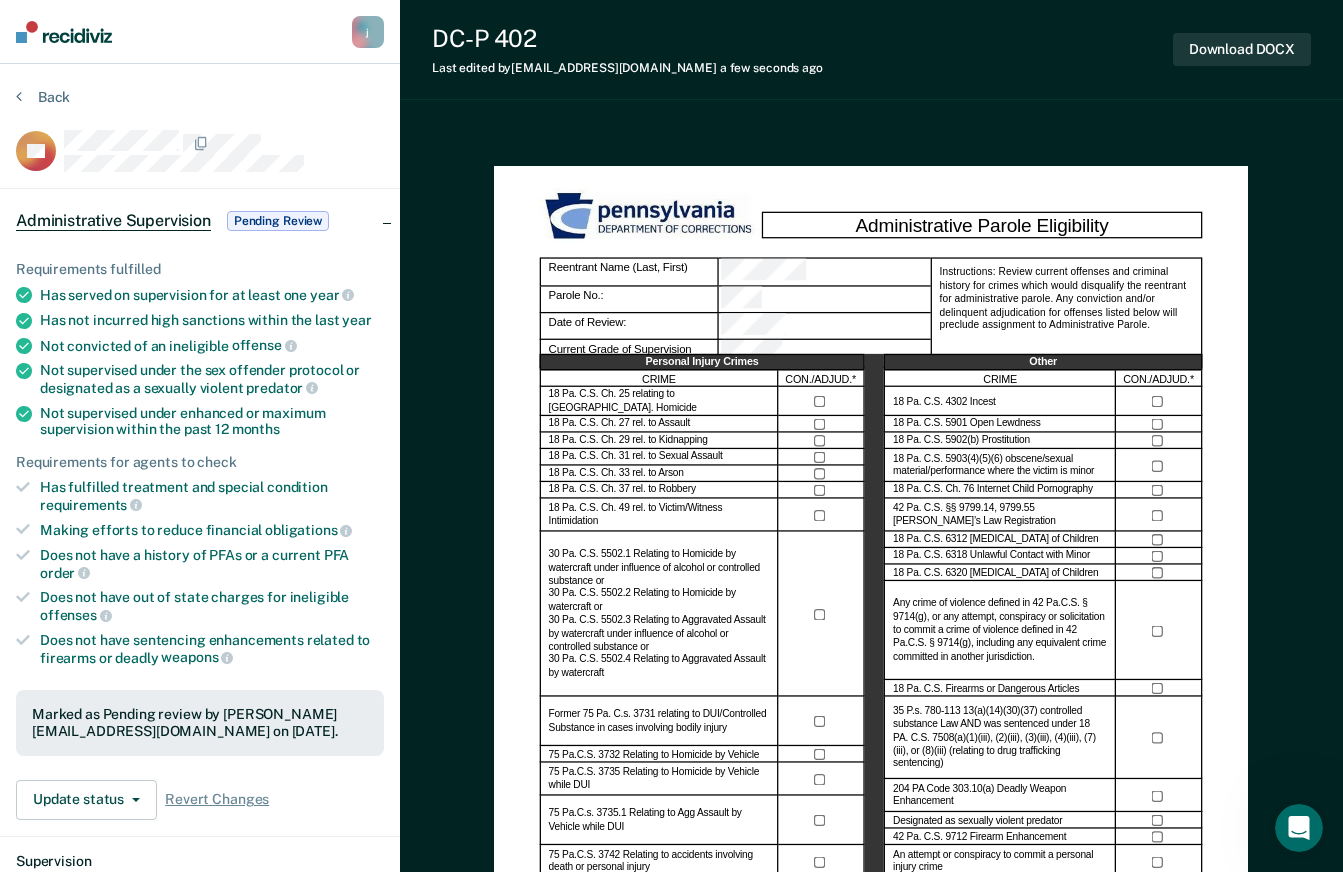click on "DC-P 402 Last edited by  [PERSON_NAME][EMAIL_ADDRESS][DOMAIN_NAME]   a few seconds ago Download DOCX Administrative Parole Eligibility Reentrant Name (Last, First) Parole No.: Date of Review: Current Grade of Supervision Instructions: Review current offenses and criminal history for crimes which would disqualify the reentrant for administrative parole. Any conviction and/or delinquent adjudication for offenses listed below will preclude assignment to Administrative Parole. Personal Injury Crimes CRIME CON./ADJUD.* 18 Pa. C.S. Ch. 25 relating to [GEOGRAPHIC_DATA]. Homicide 18 Pa. C.S. Ch. 27 rel. to Assault 18 Pa. C.S. Ch. 29 rel. to Kidnapping 18 Pa. C.S. Ch. 31 rel. to Sexual Assault 18 Pa. C.S. Ch. 33 rel. to Arson 18 Pa. C.S. Ch. 37 rel. to Robbery 18 Pa. C.S. Ch. 49 rel. to Victim/Witness Intimidation Former 75 Pa. C.s. 3731 relating to DUI/Controlled Substance in cases involving bodily injury 75 Pa.C.S. 3732 Relating to Homicide by Vehicle 75 Pa.C.S. 3735 Relating to Homicide by Vehicle while DUI Named in a PFA Order (or history of PFAs) Other" at bounding box center [871, 1102] 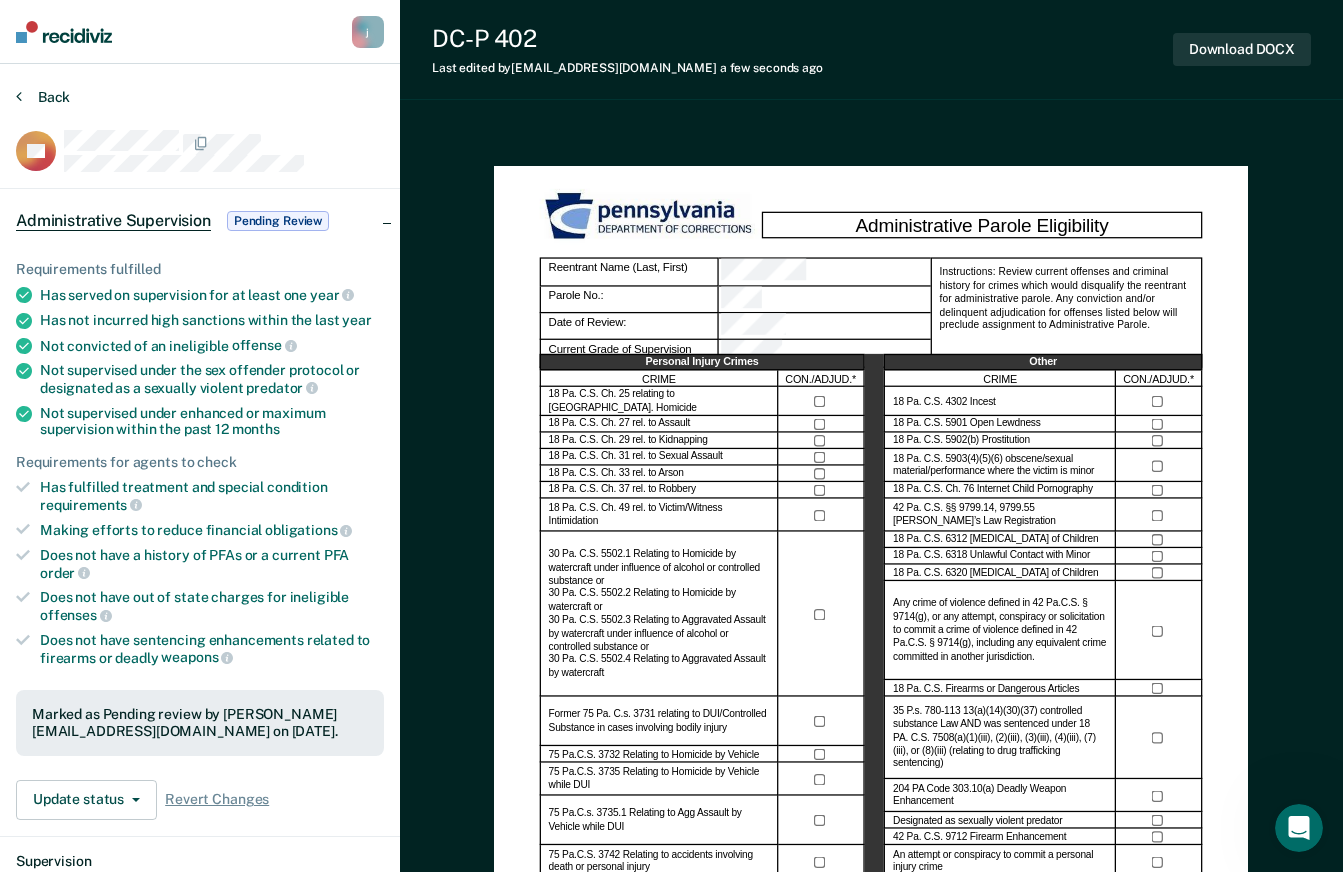 click on "Back" at bounding box center [43, 97] 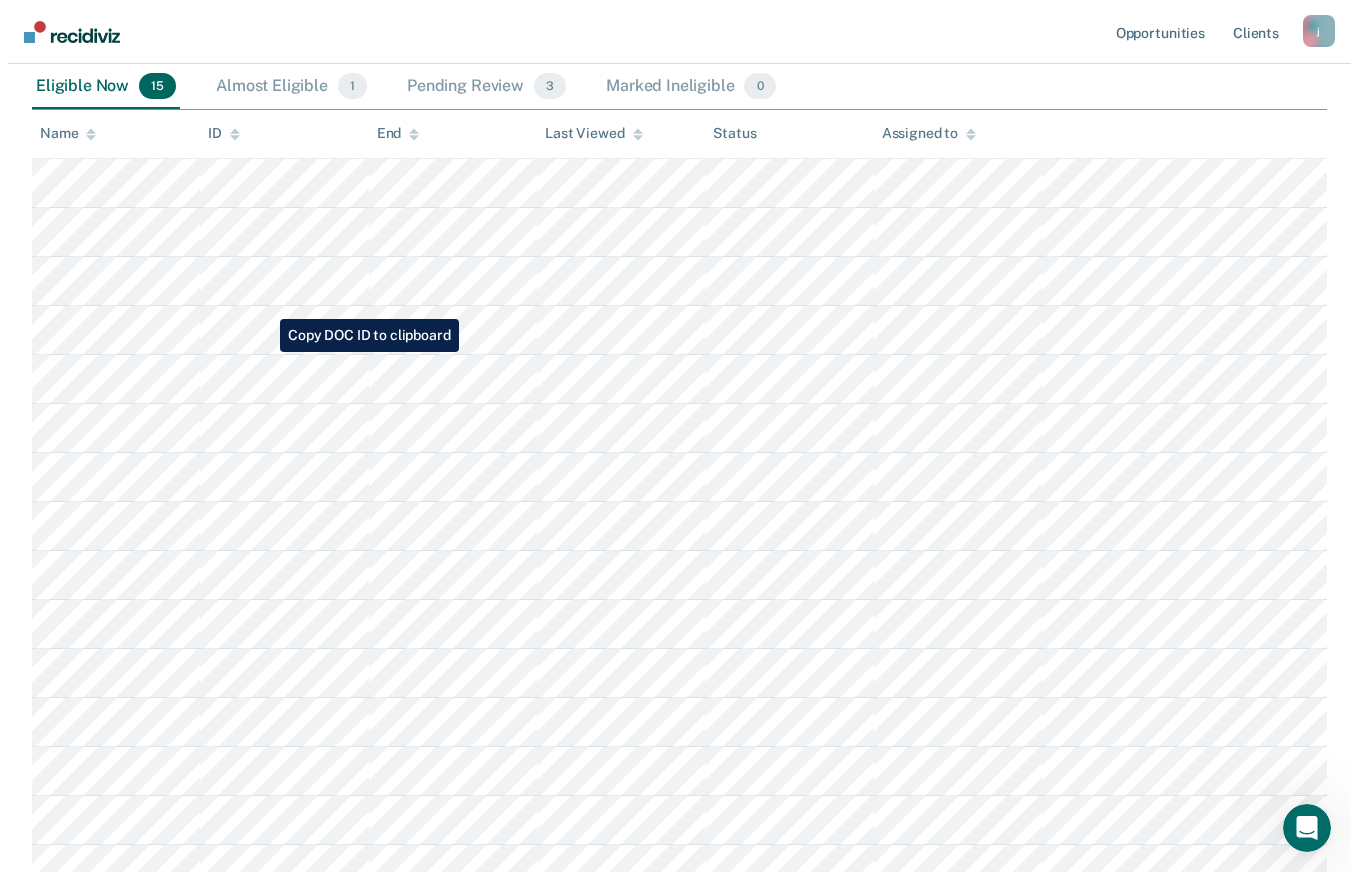 scroll, scrollTop: 0, scrollLeft: 0, axis: both 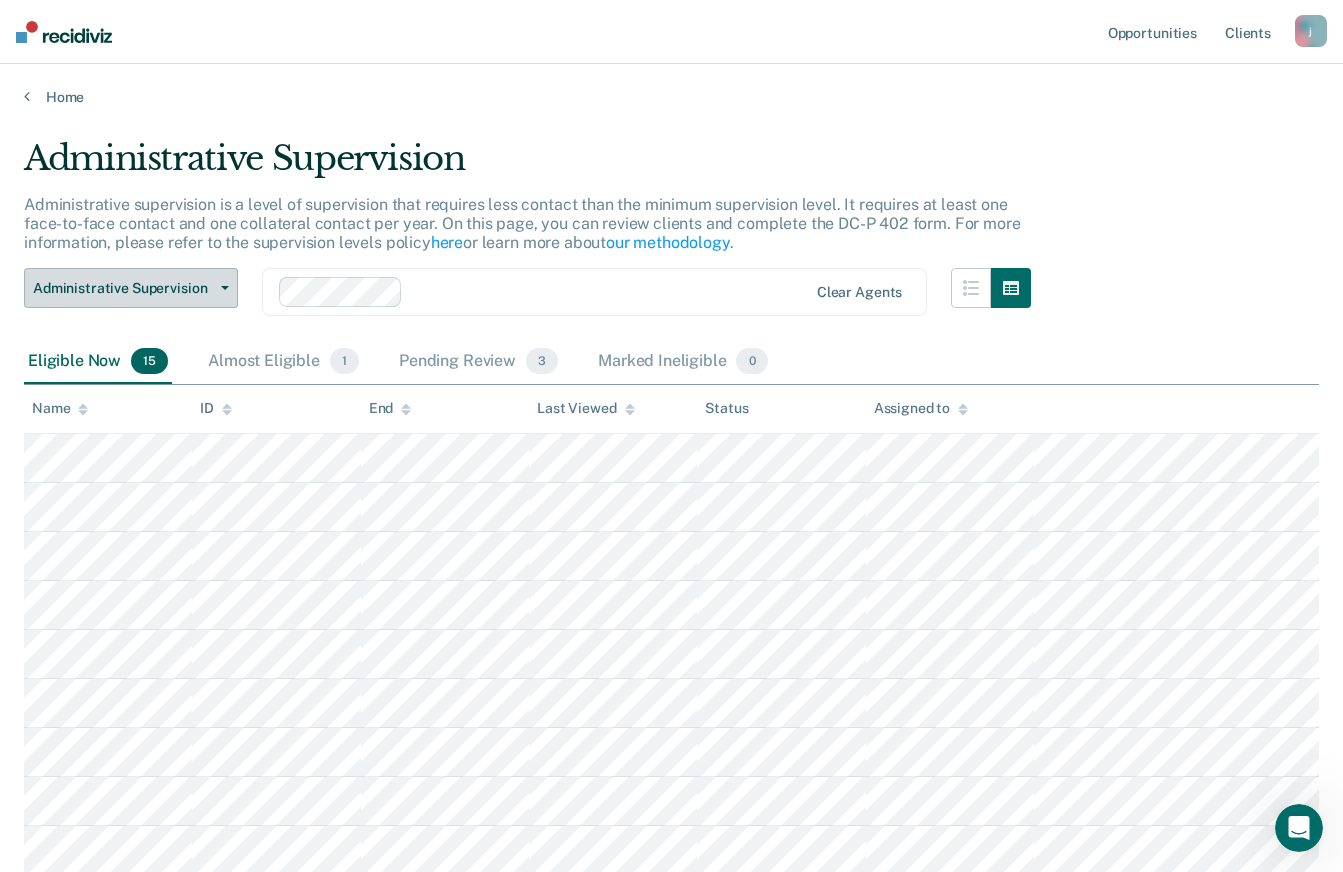 click on "Administrative Supervision" at bounding box center [131, 288] 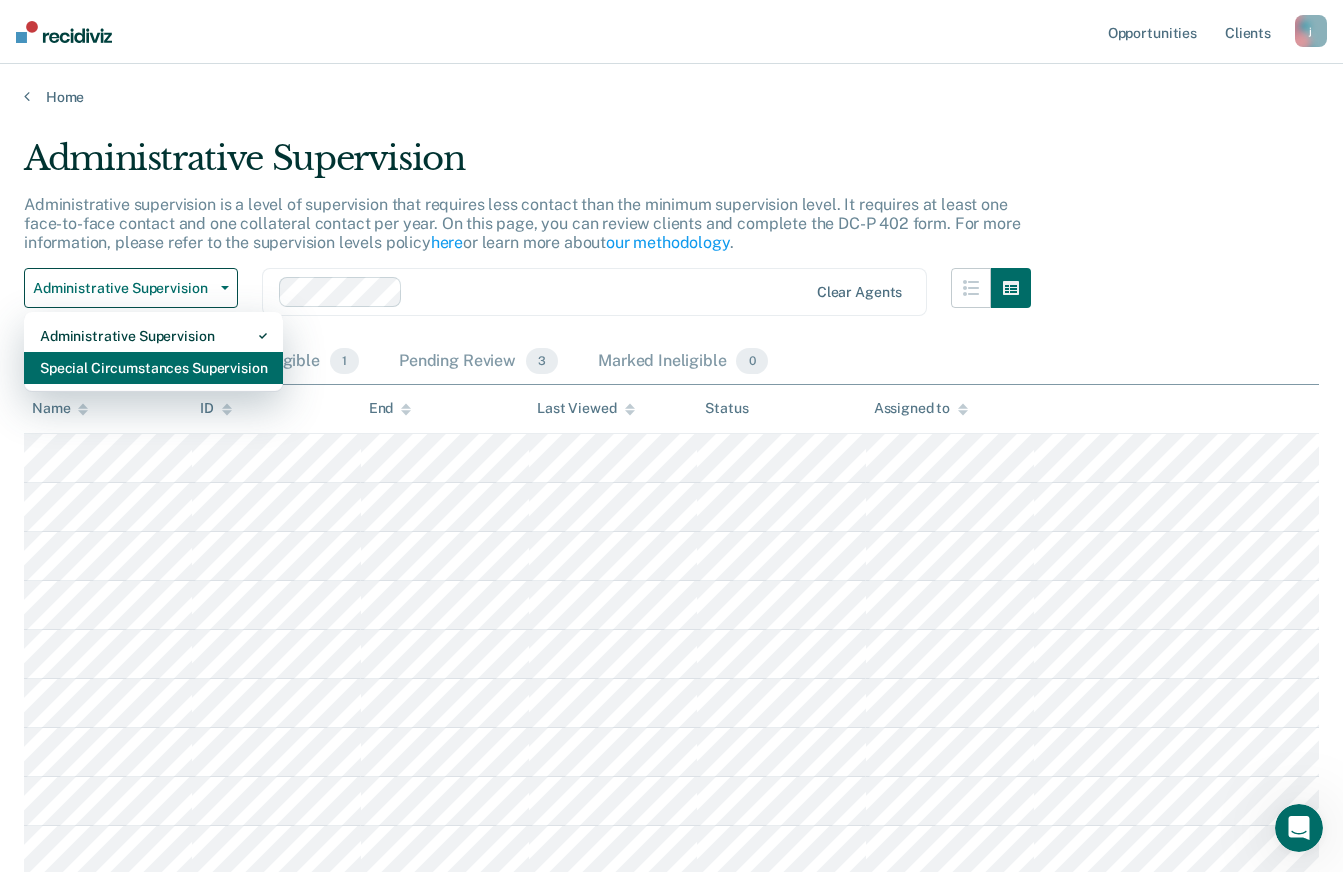 click on "Special Circumstances Supervision" at bounding box center (153, 368) 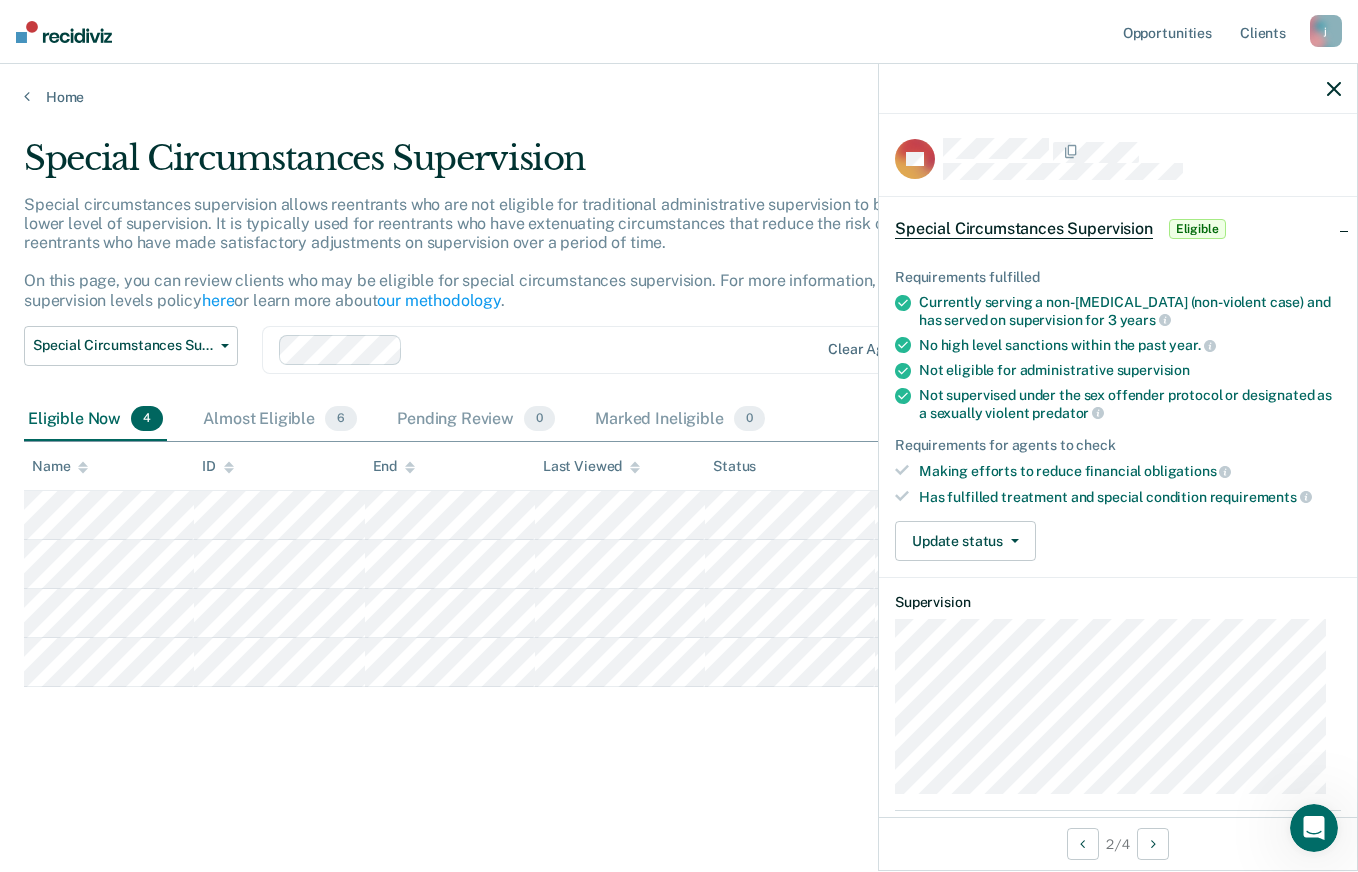 click 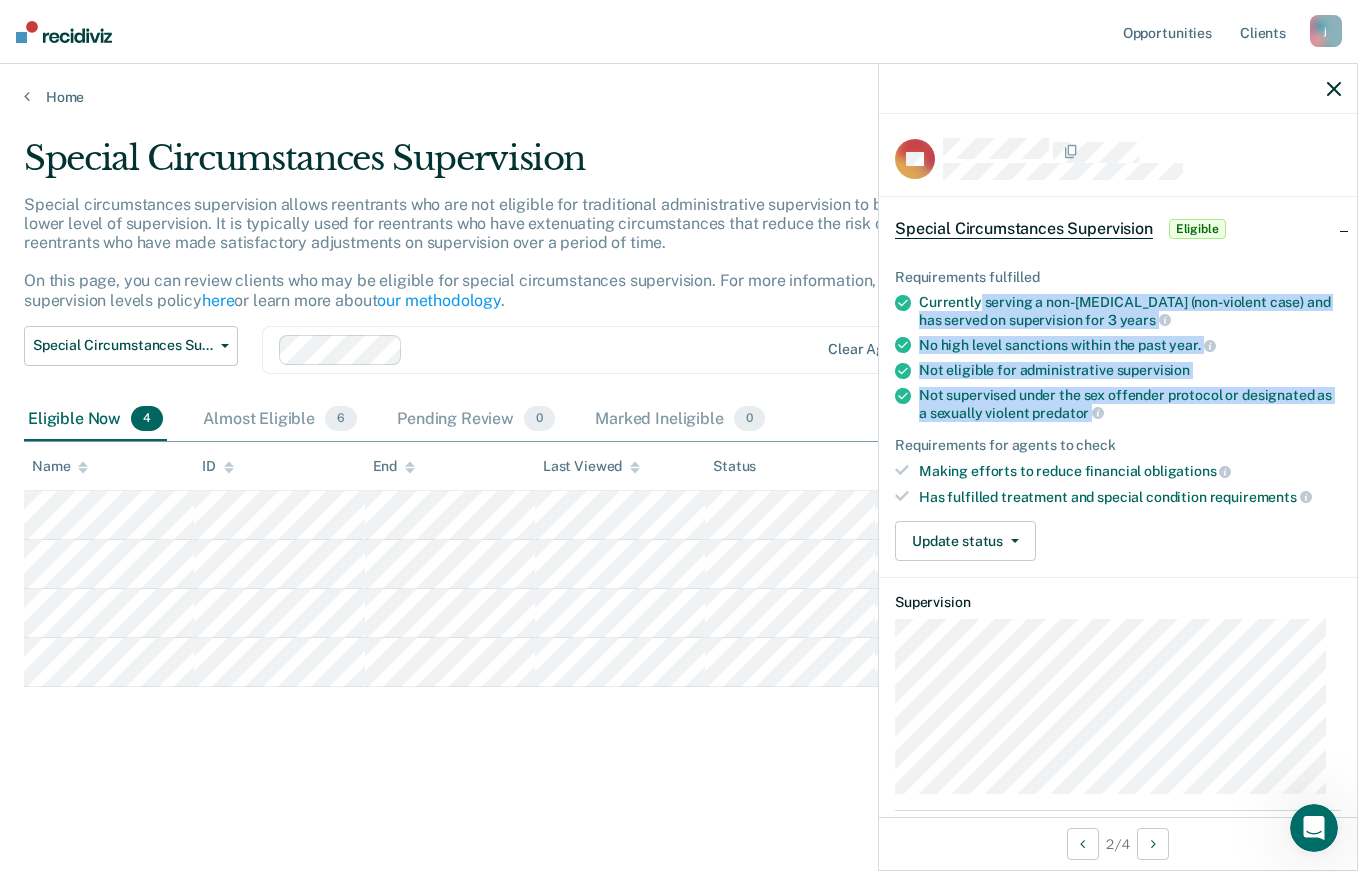 drag, startPoint x: 981, startPoint y: 296, endPoint x: 1300, endPoint y: 409, distance: 338.42282 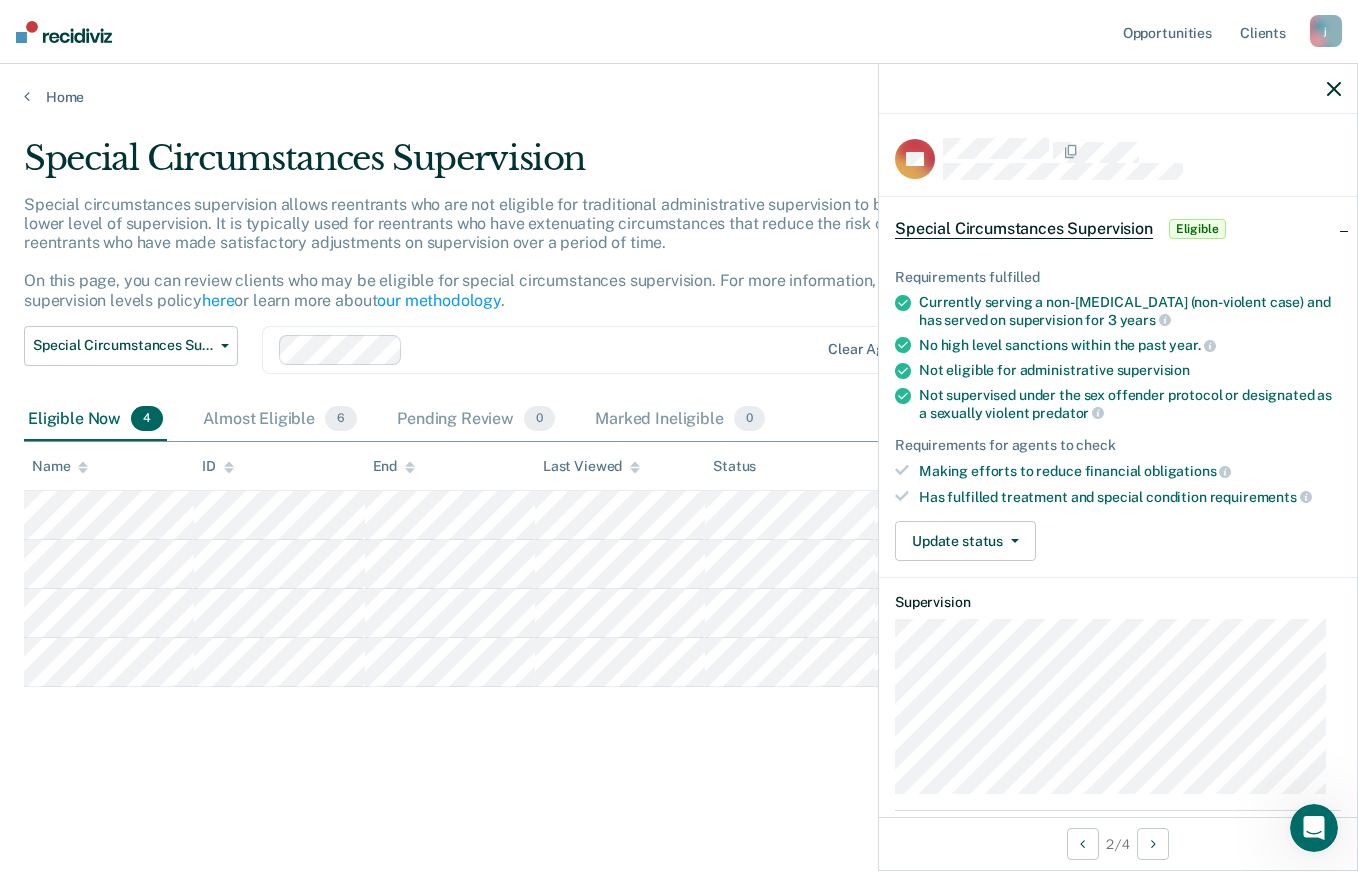 drag, startPoint x: 1300, startPoint y: 409, endPoint x: 1236, endPoint y: 430, distance: 67.357254 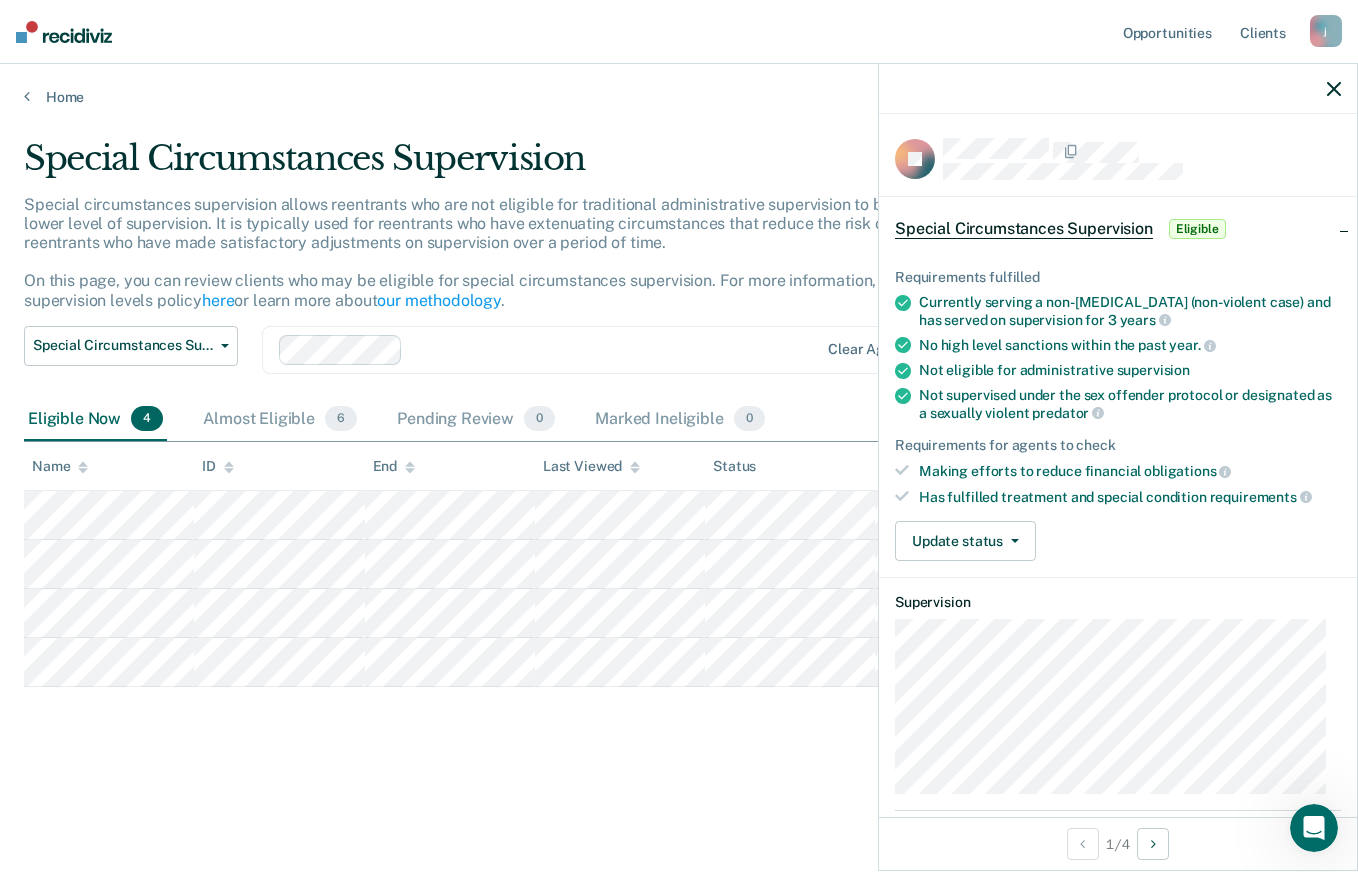 click 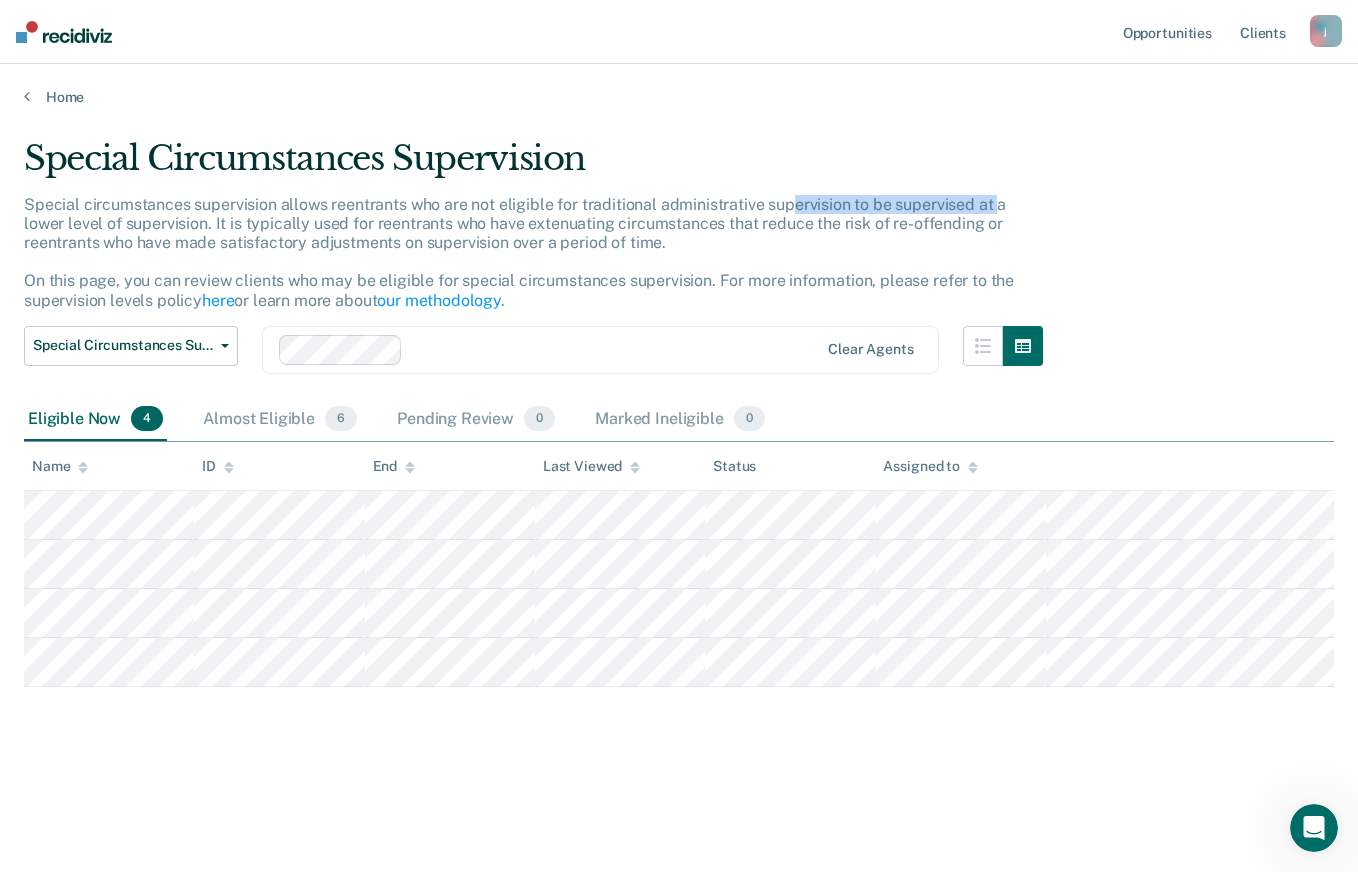 drag, startPoint x: 792, startPoint y: 200, endPoint x: 995, endPoint y: 202, distance: 203.00986 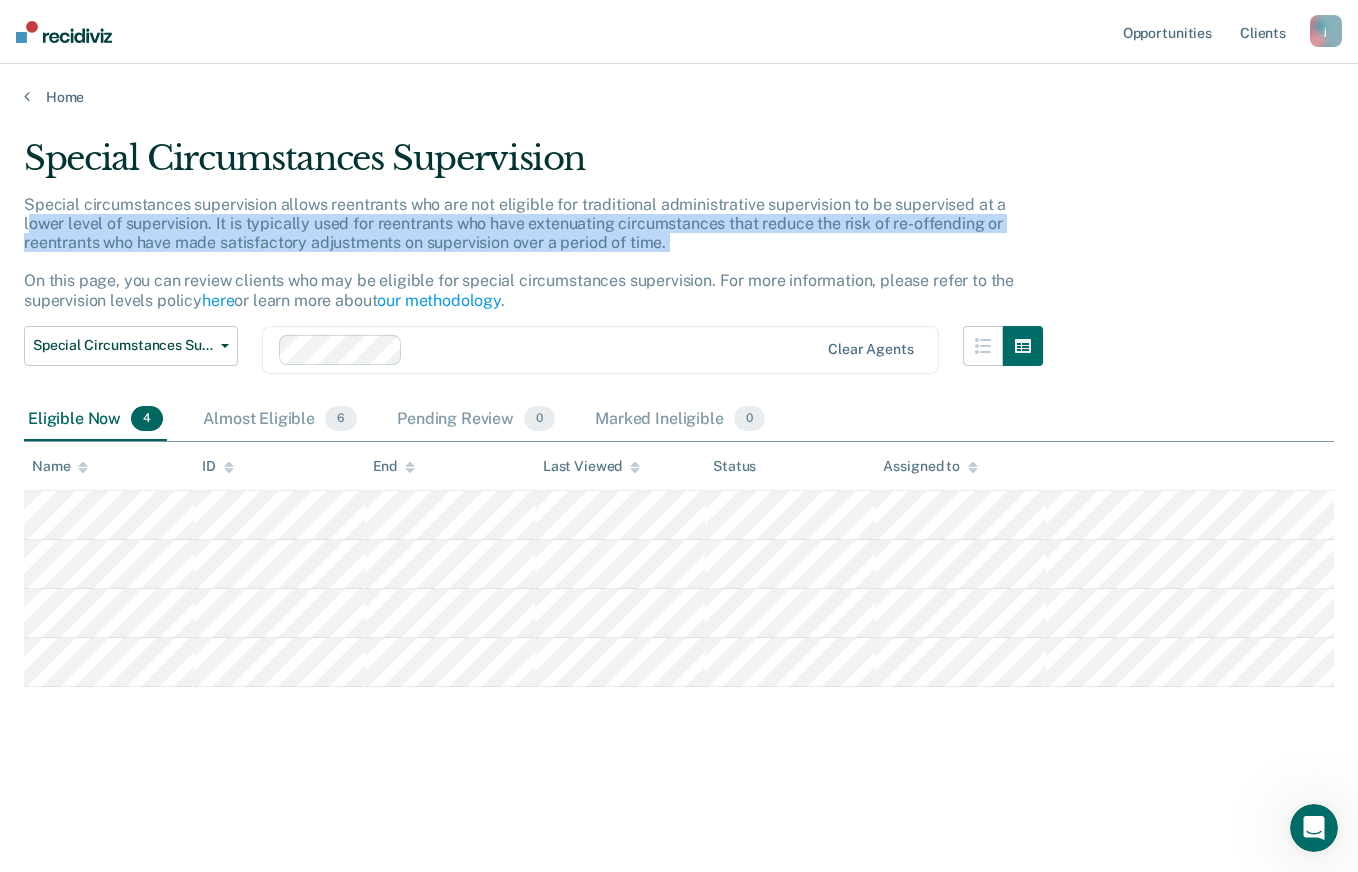 drag, startPoint x: 32, startPoint y: 227, endPoint x: 993, endPoint y: 253, distance: 961.3516 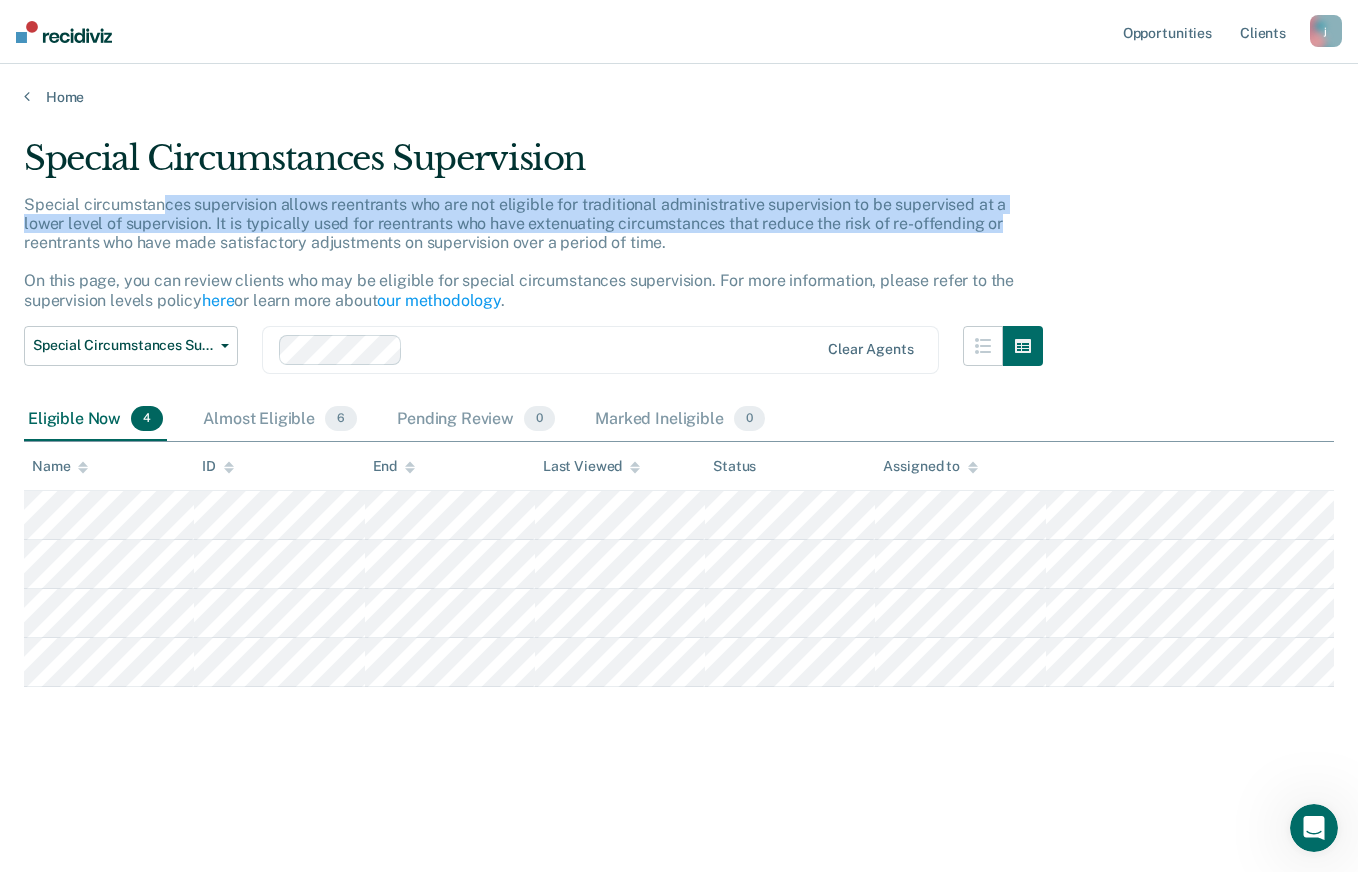 drag, startPoint x: 165, startPoint y: 203, endPoint x: 1003, endPoint y: 225, distance: 838.28876 